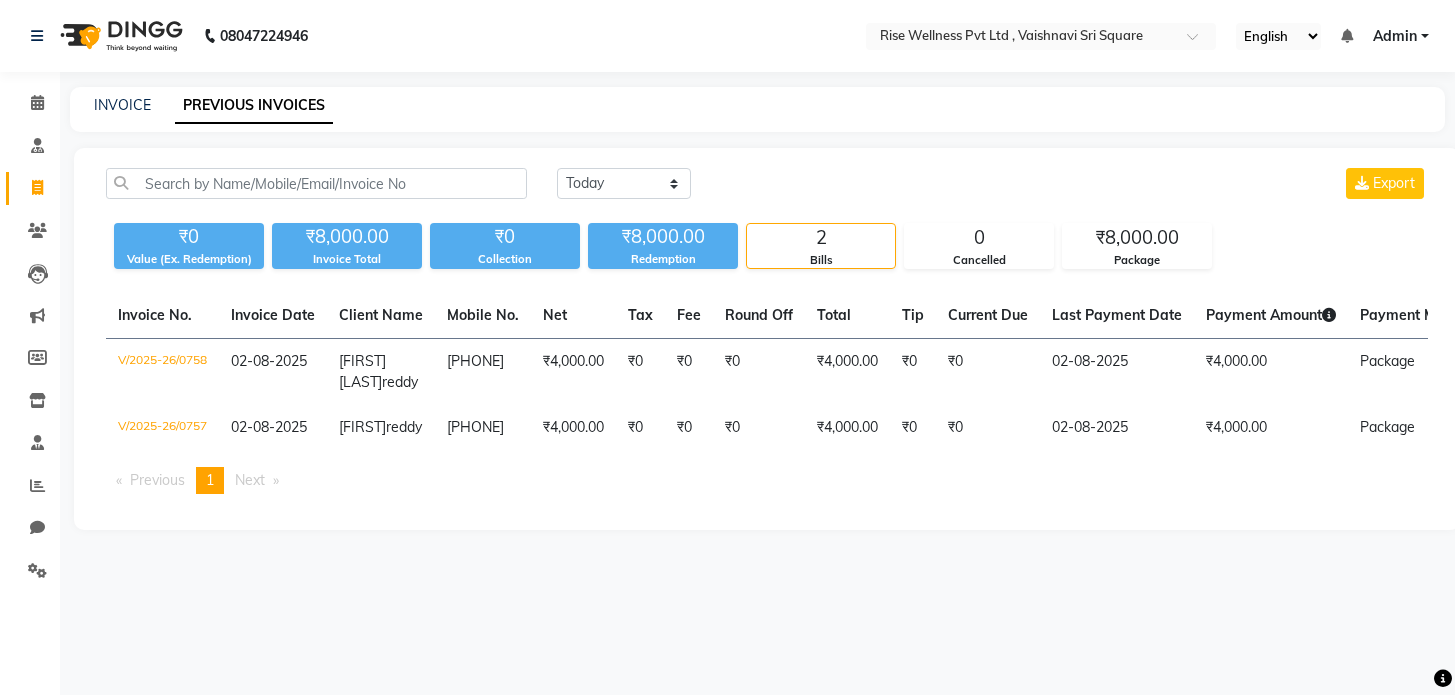 scroll, scrollTop: 0, scrollLeft: 0, axis: both 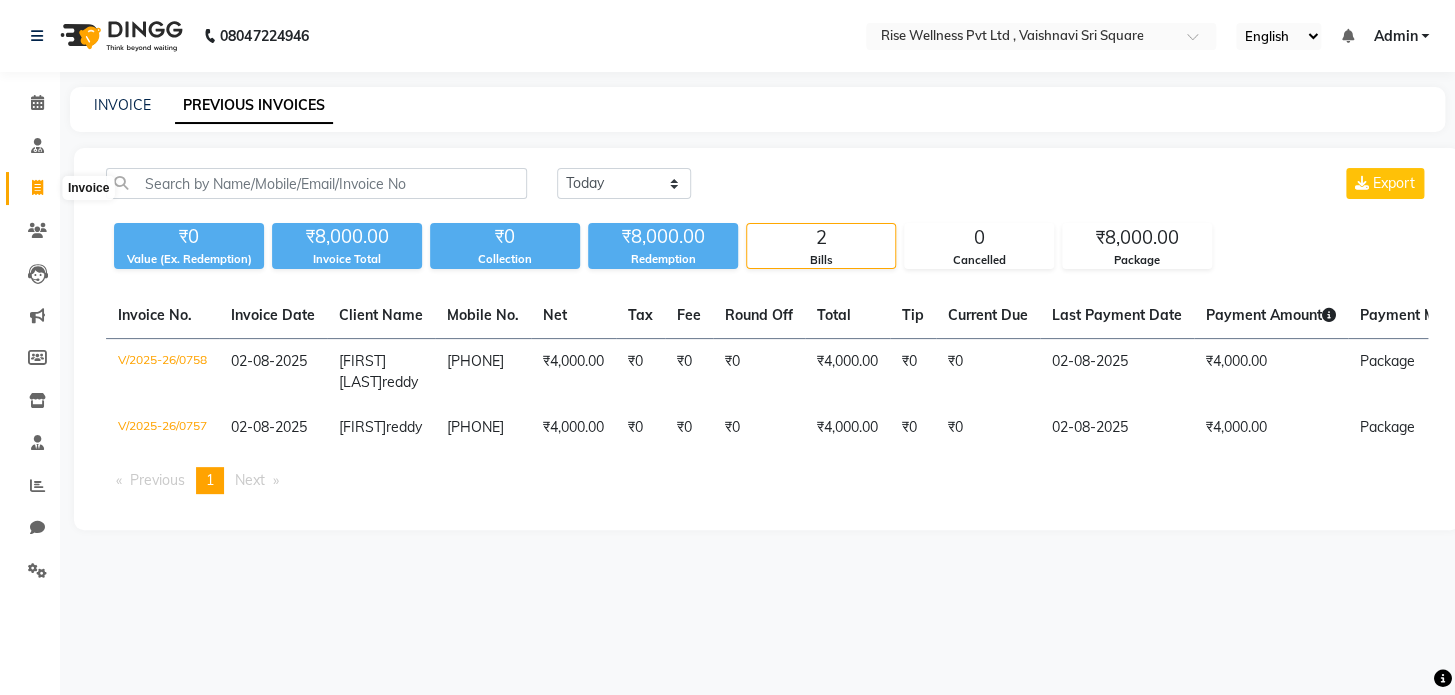 click 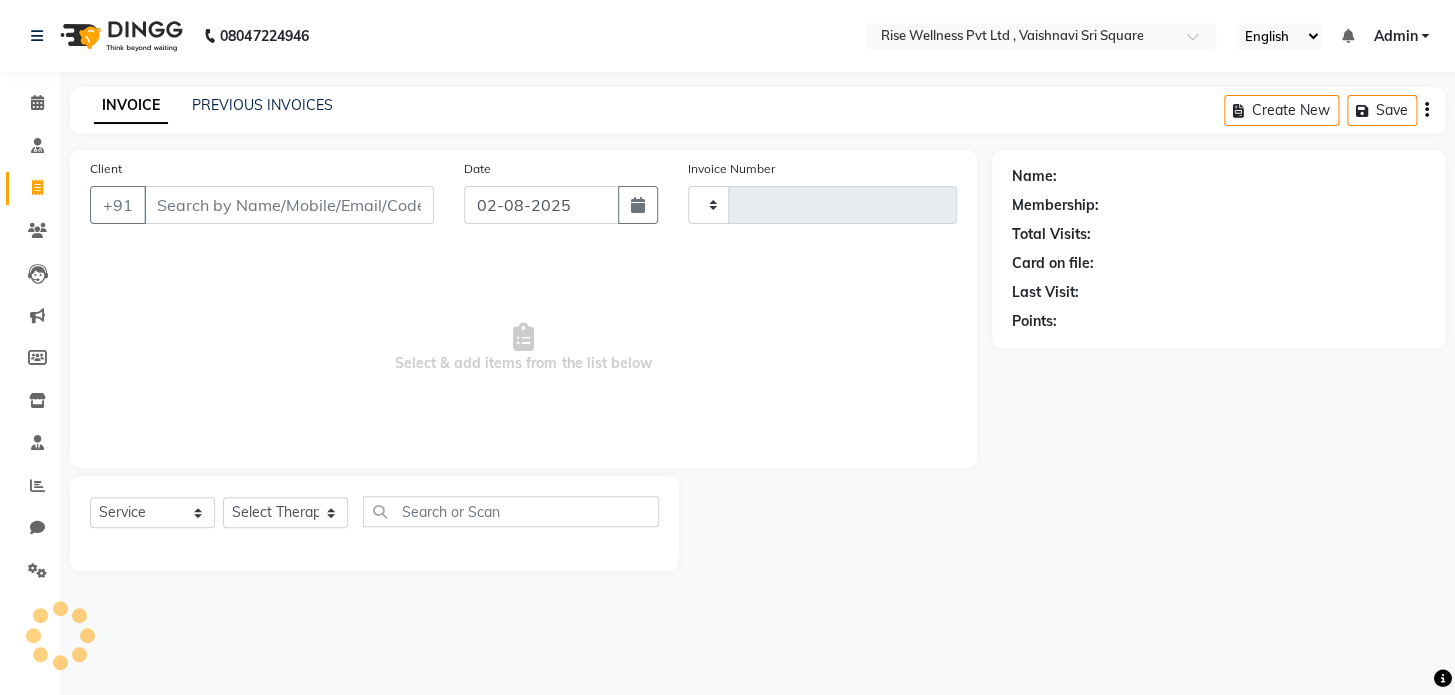 type on "0759" 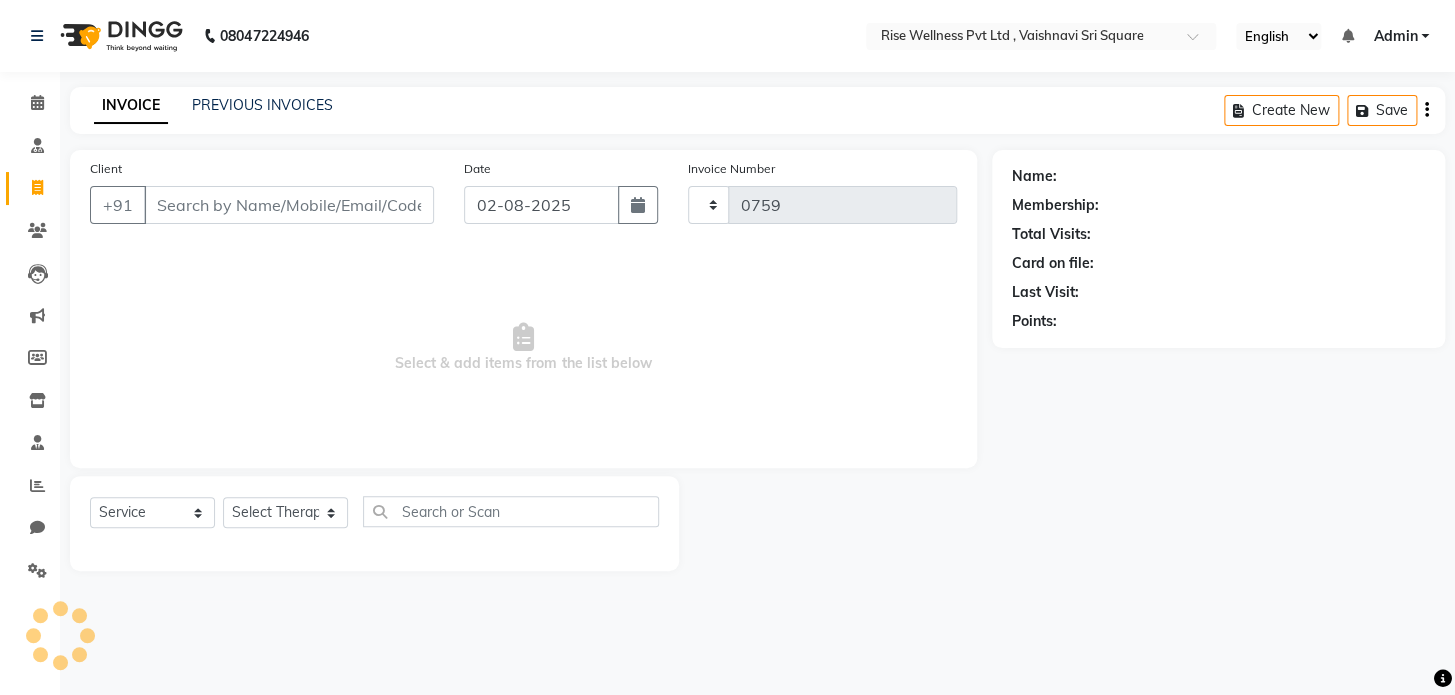 select on "7497" 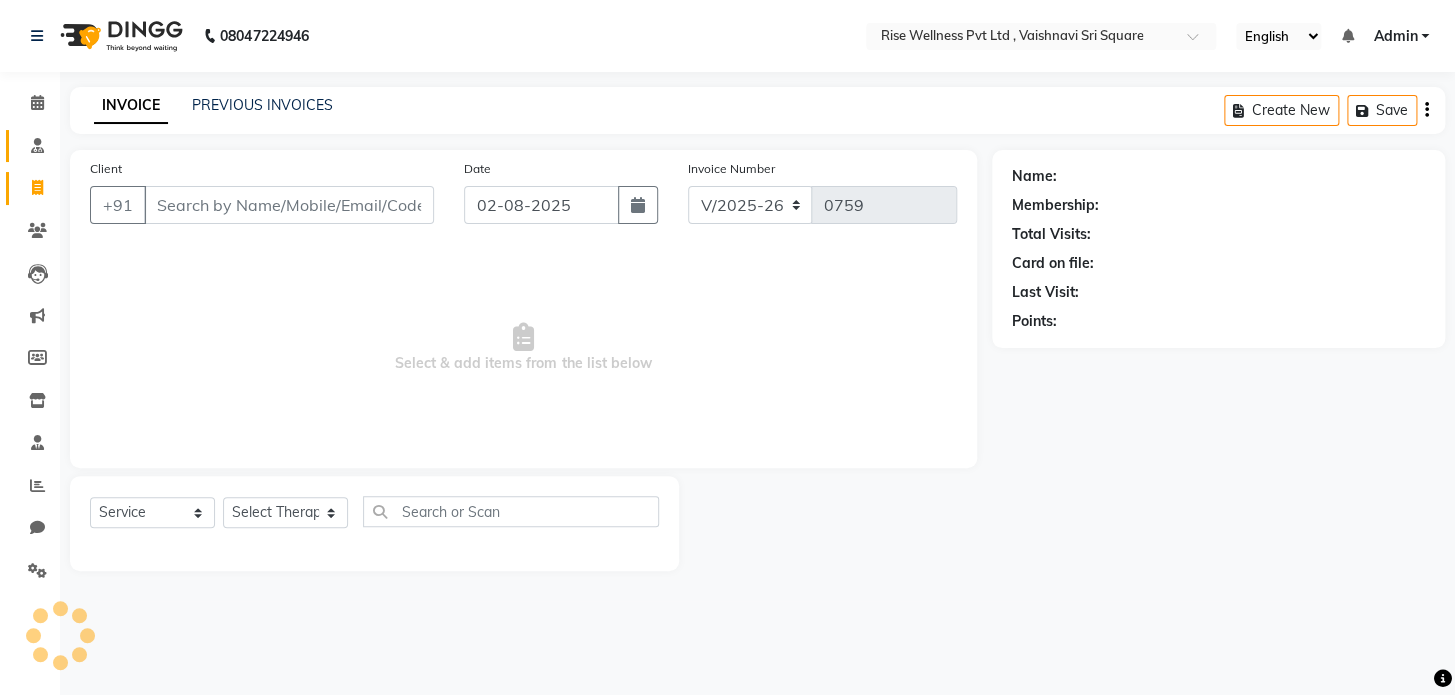 select on "V" 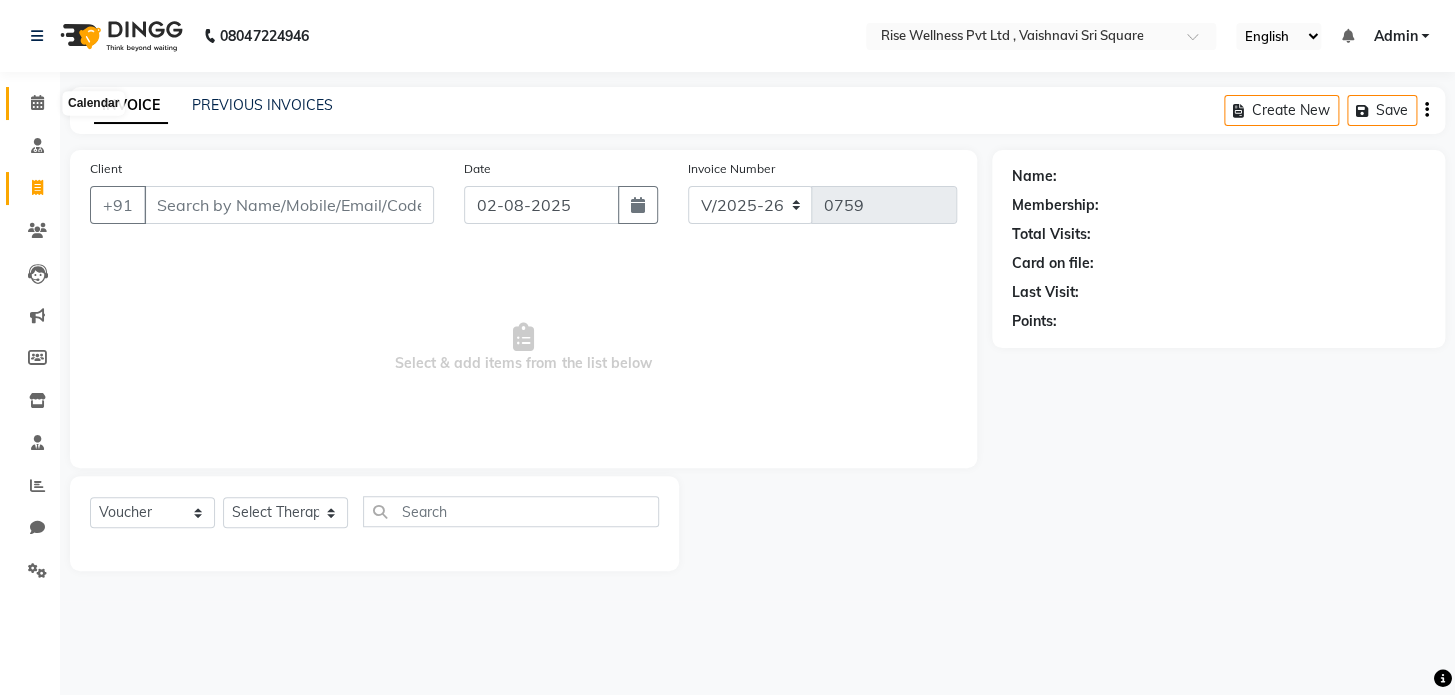 click 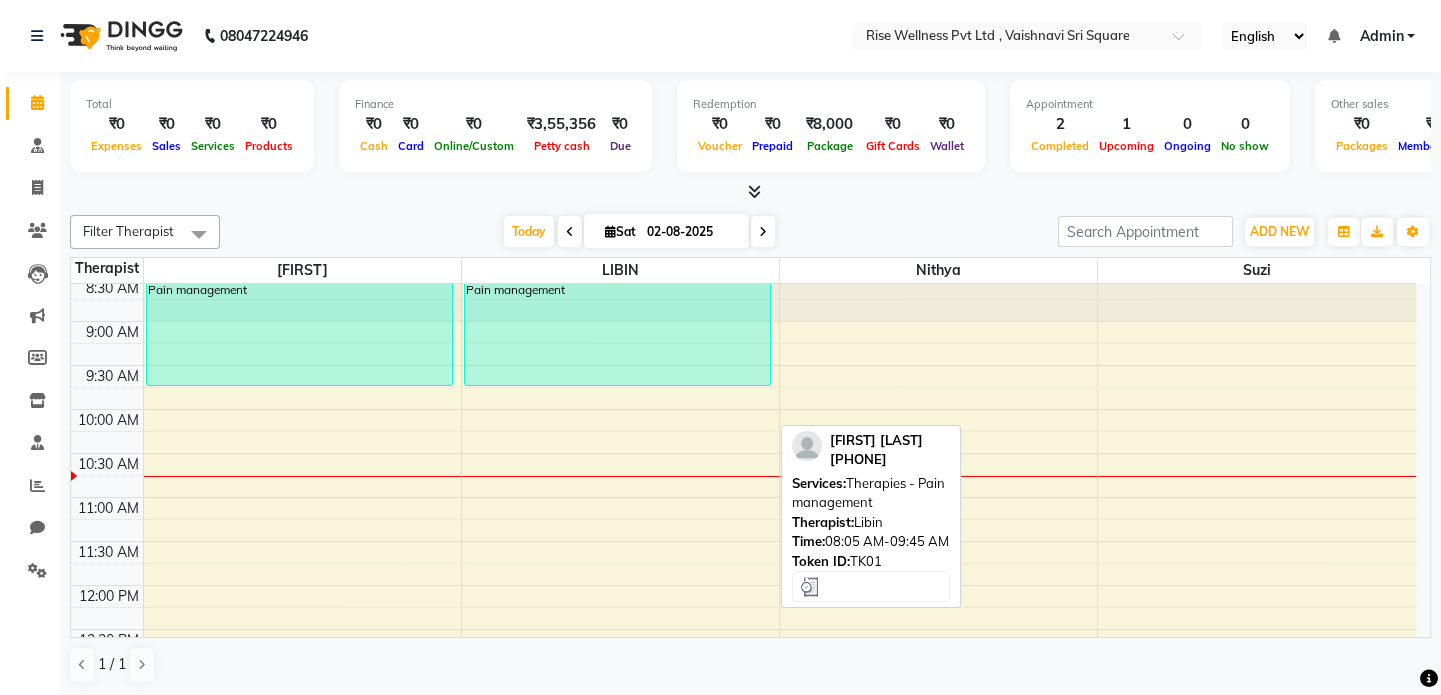 scroll, scrollTop: 90, scrollLeft: 0, axis: vertical 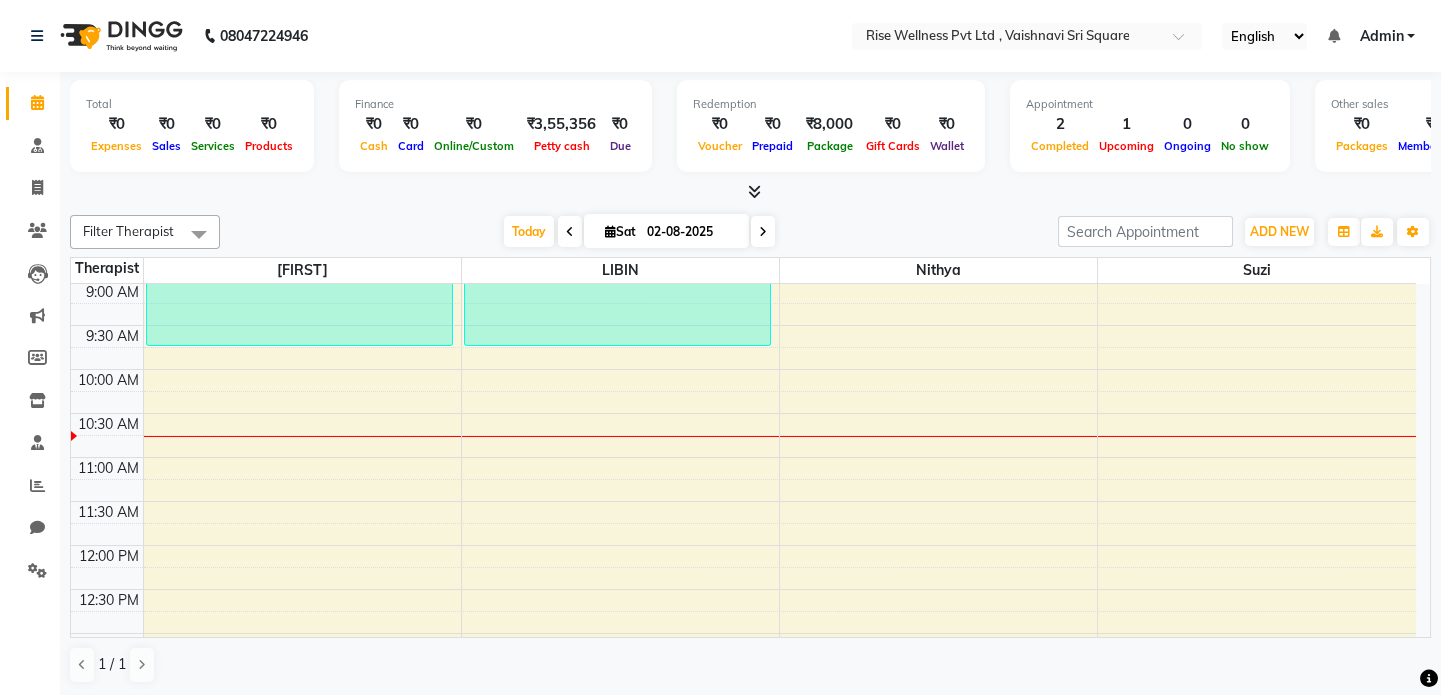 click at bounding box center [763, 232] 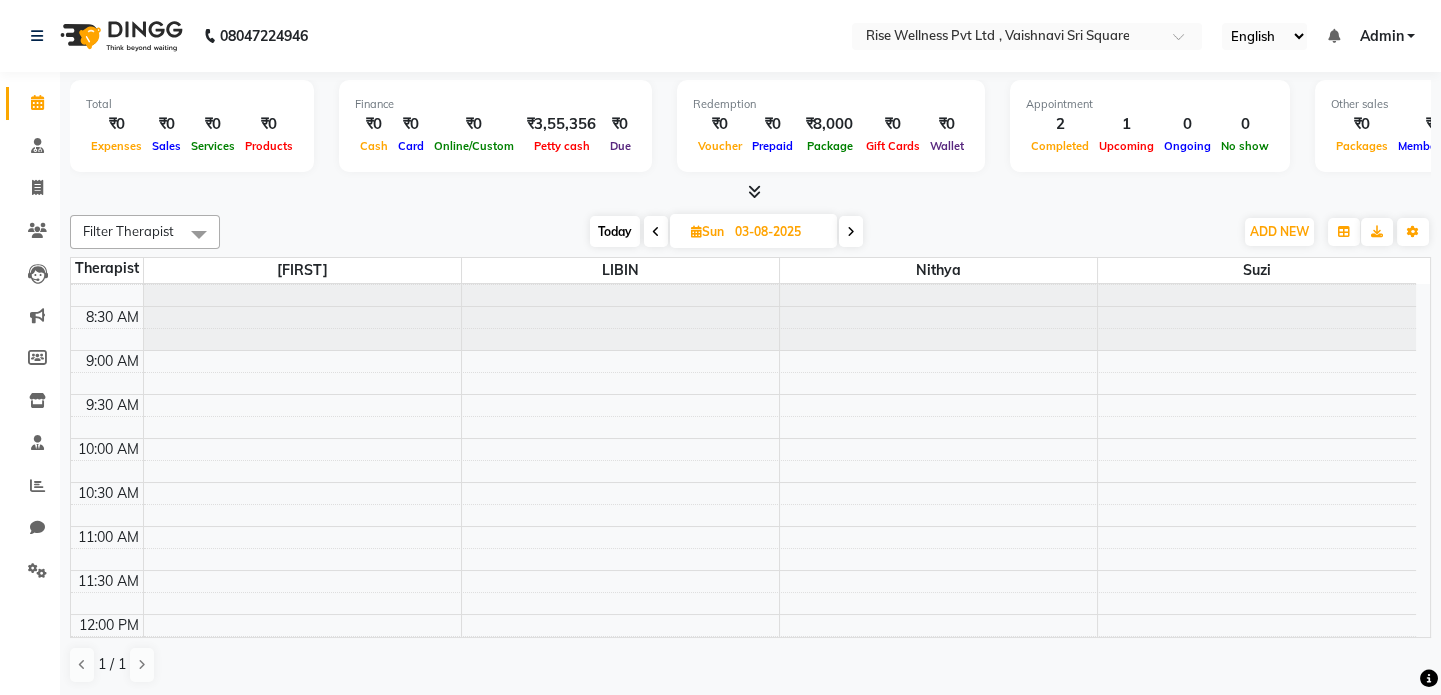 scroll, scrollTop: 0, scrollLeft: 0, axis: both 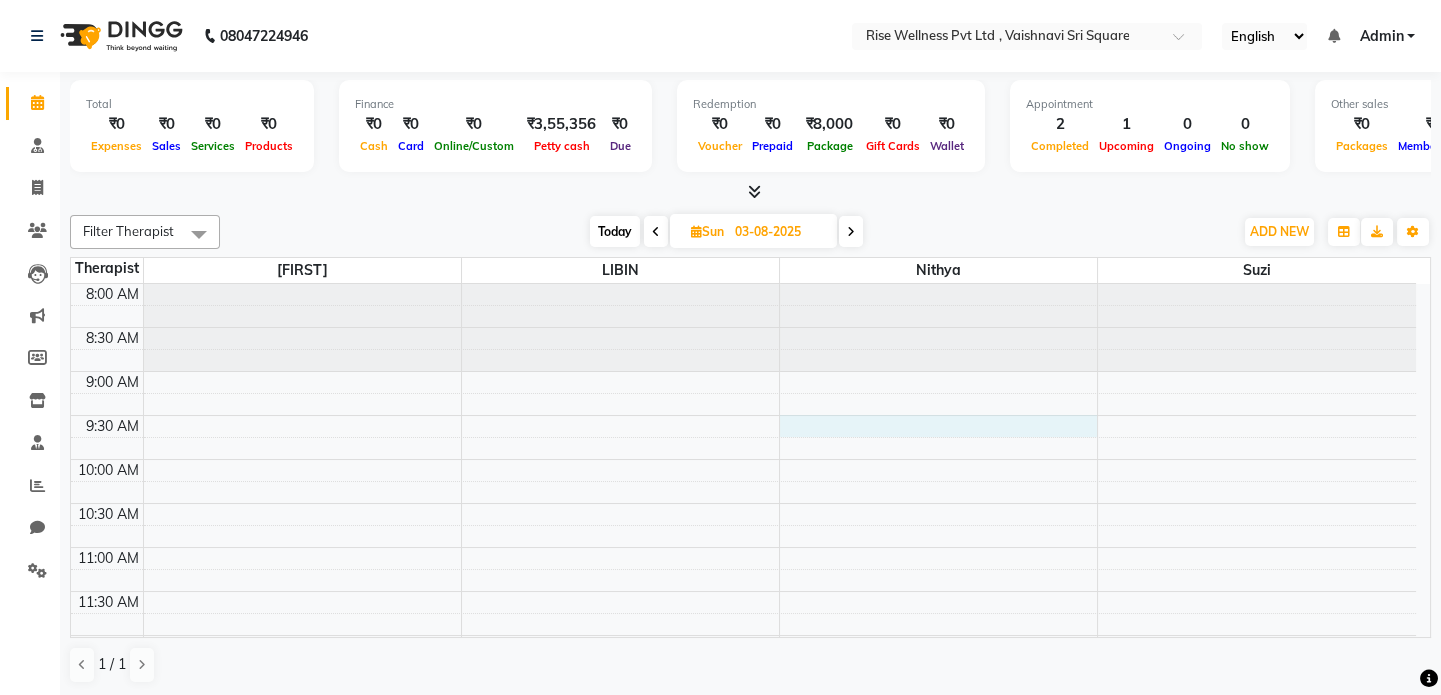 click on "[FIRST] [LAST], 04:00 PM-05:40 PM, Therapies - Pain management" at bounding box center [743, 855] 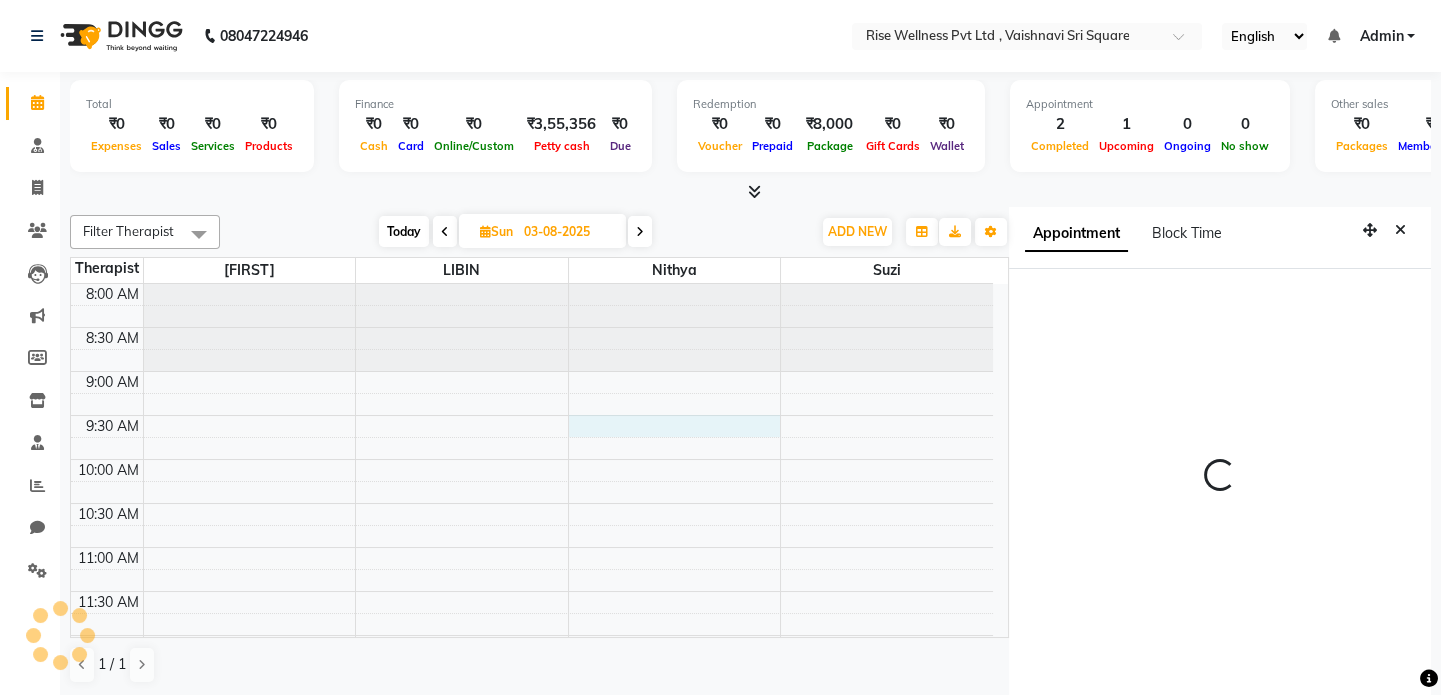 scroll, scrollTop: 8, scrollLeft: 0, axis: vertical 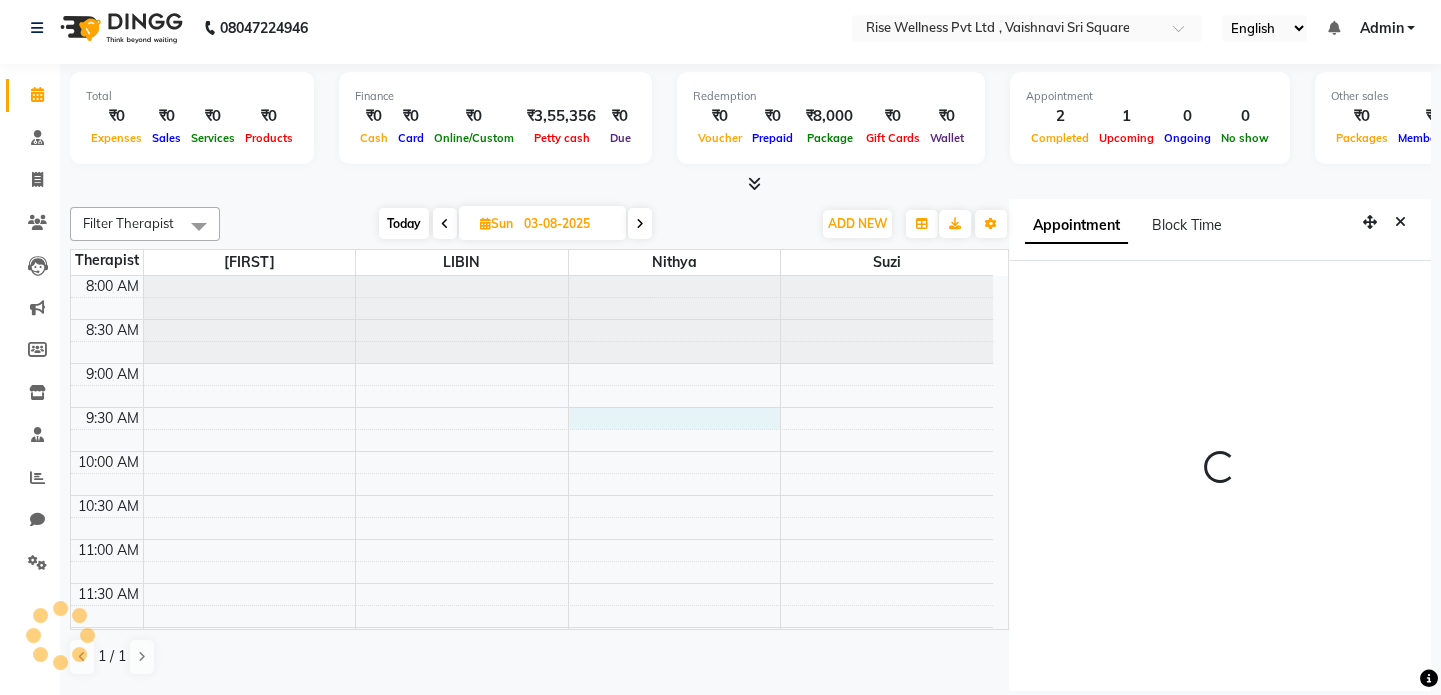 select on "570" 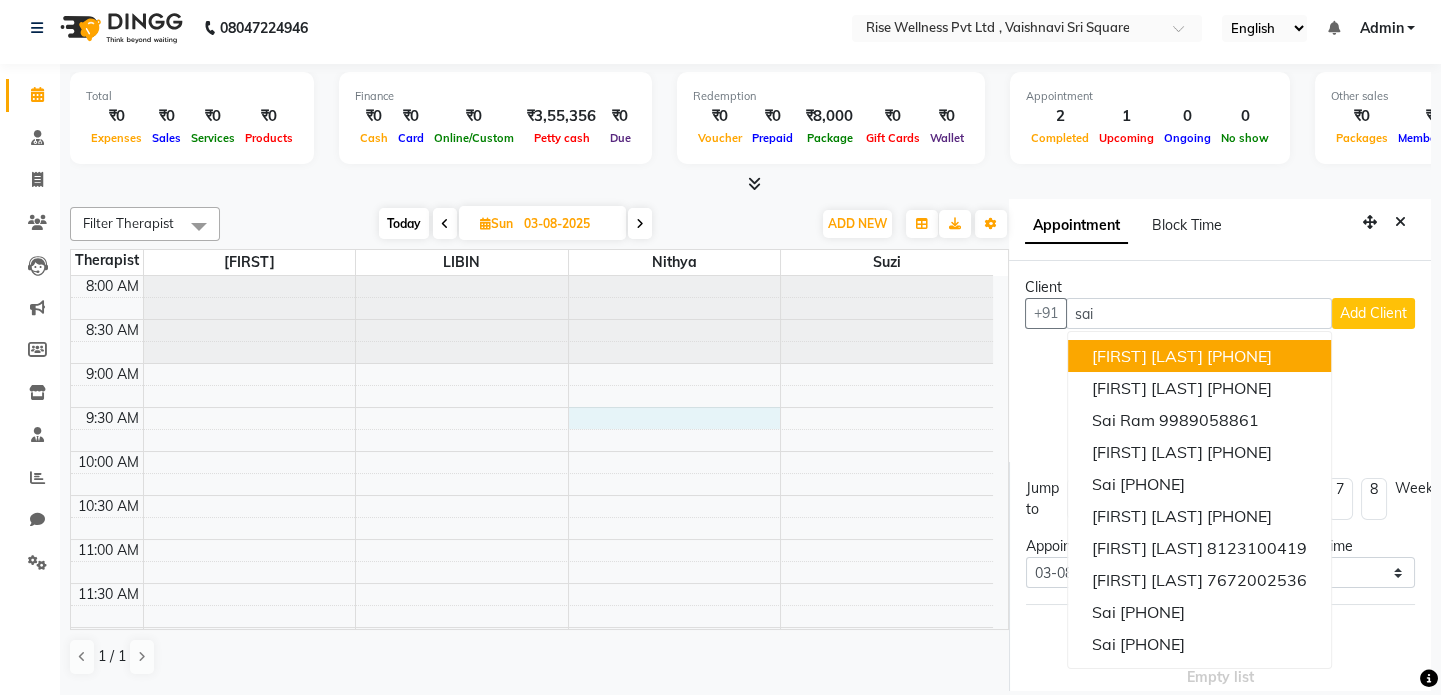 click on "[PHONE]" at bounding box center [1239, 356] 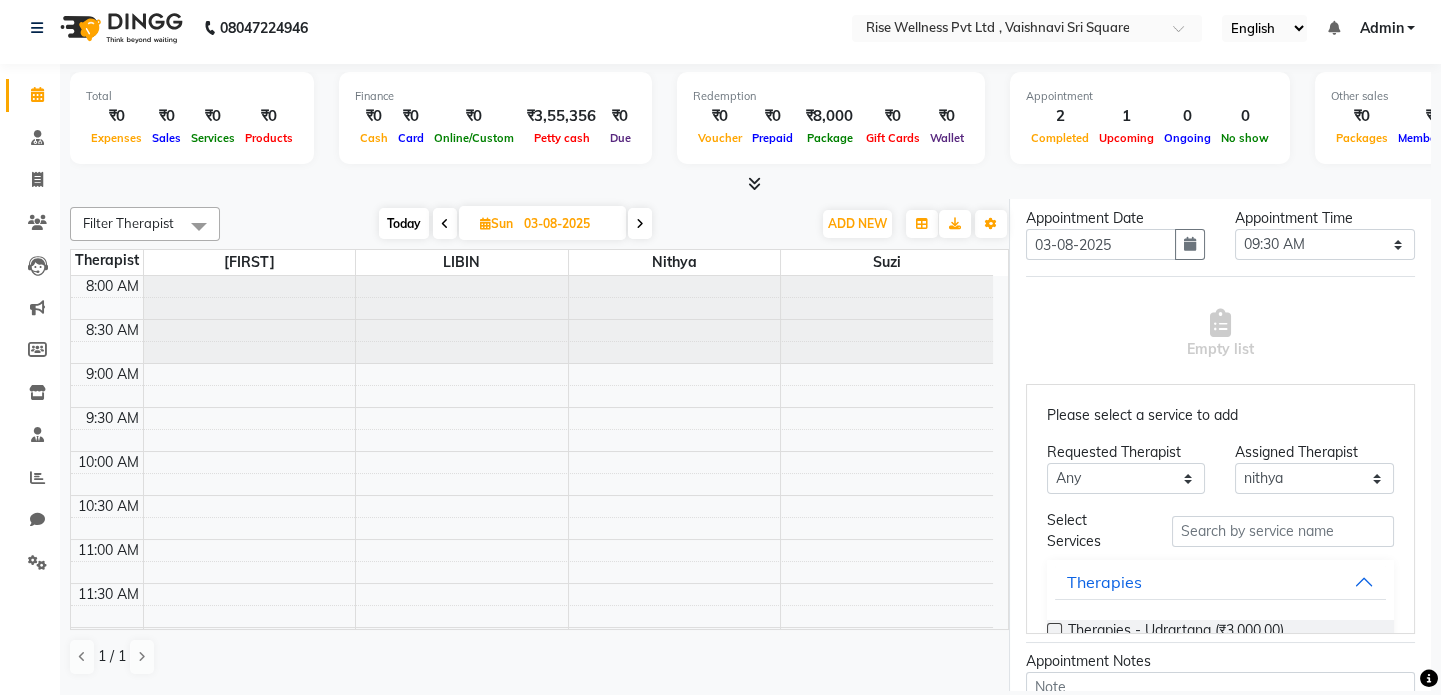 scroll, scrollTop: 363, scrollLeft: 0, axis: vertical 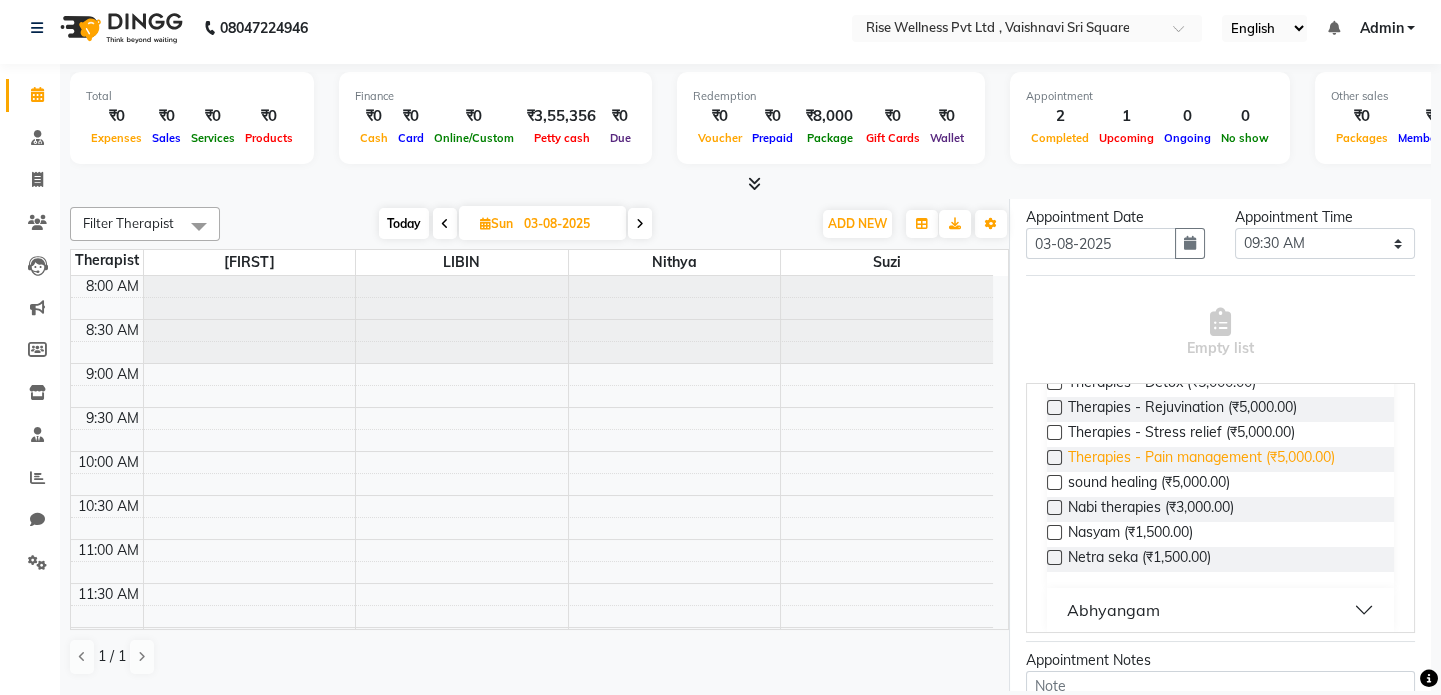 type on "[PHONE]" 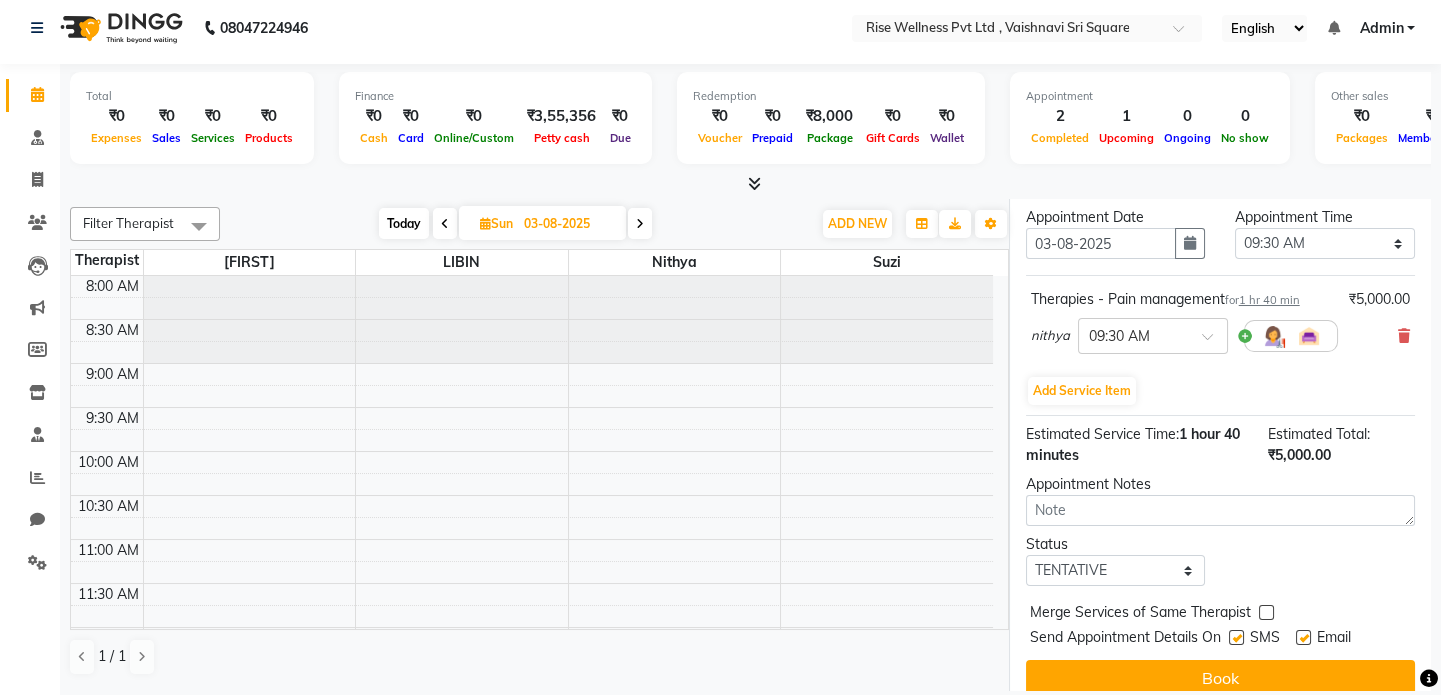 scroll, scrollTop: 396, scrollLeft: 0, axis: vertical 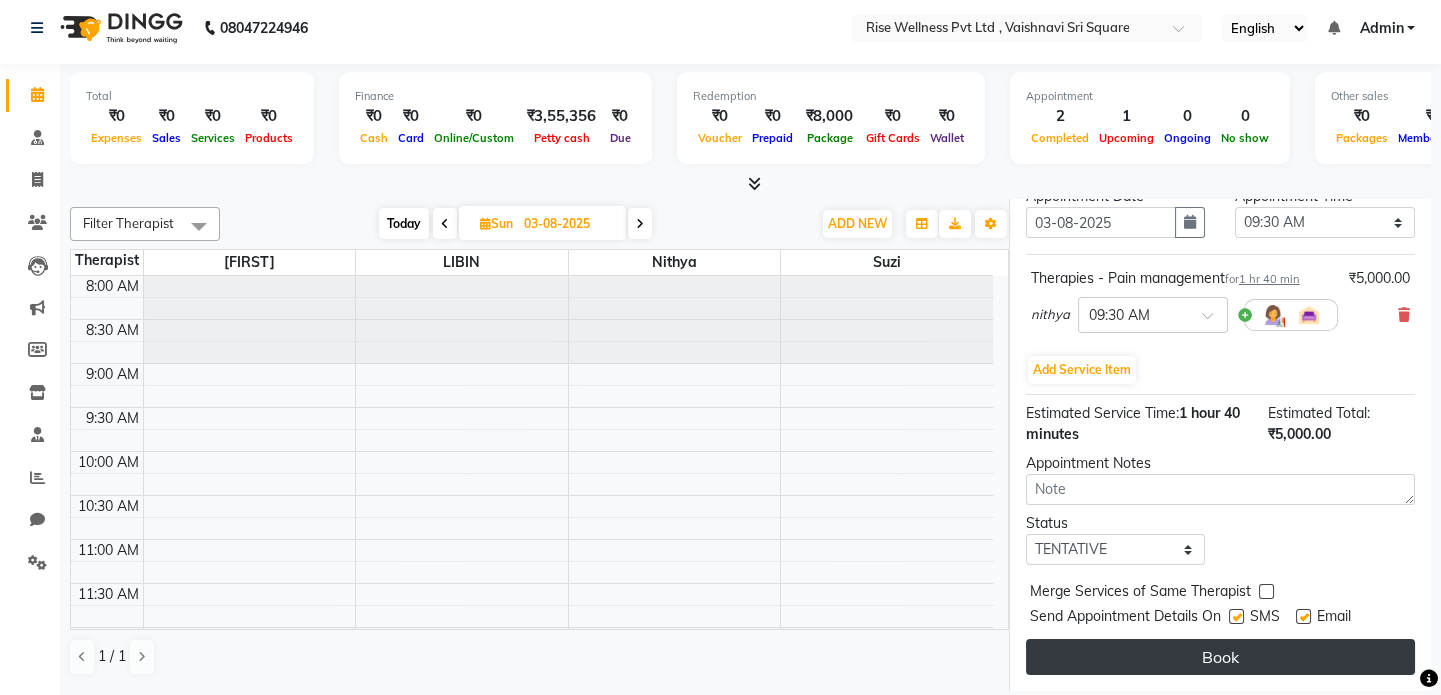 click on "Book" at bounding box center [1220, 657] 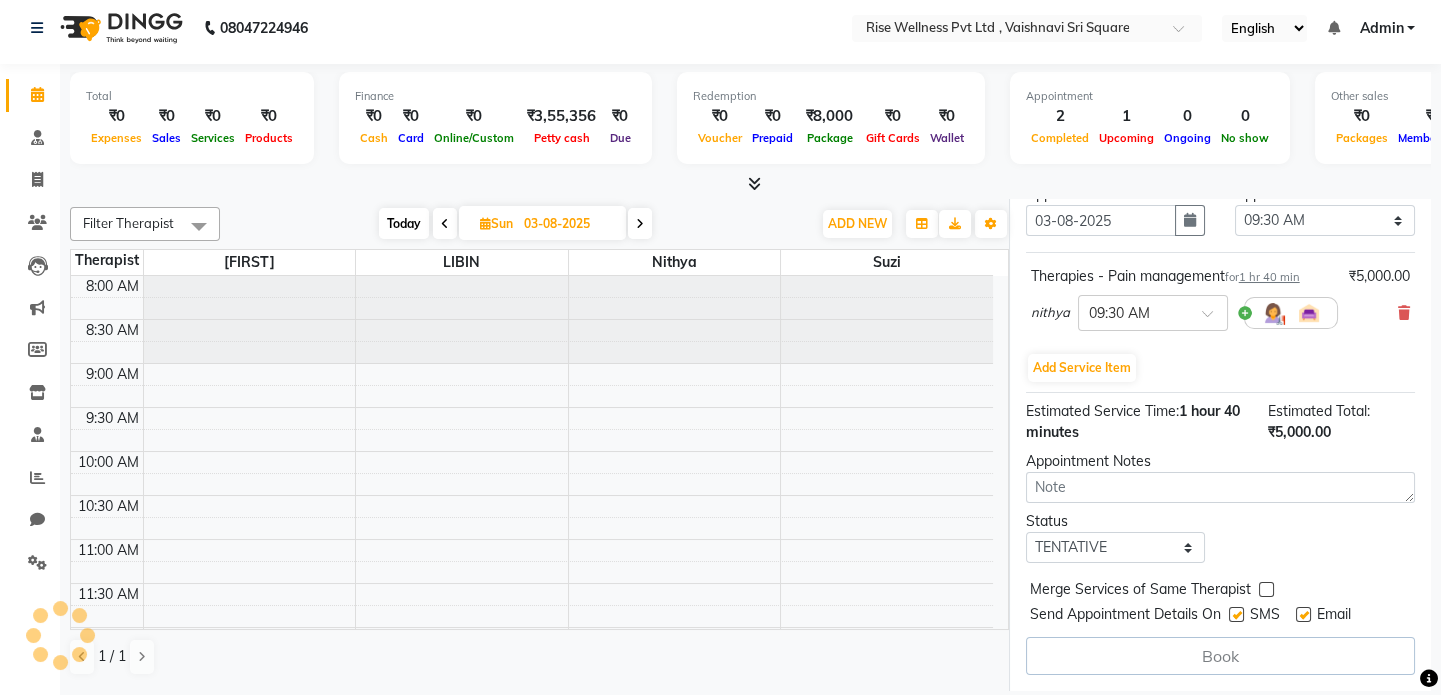 select on "69786" 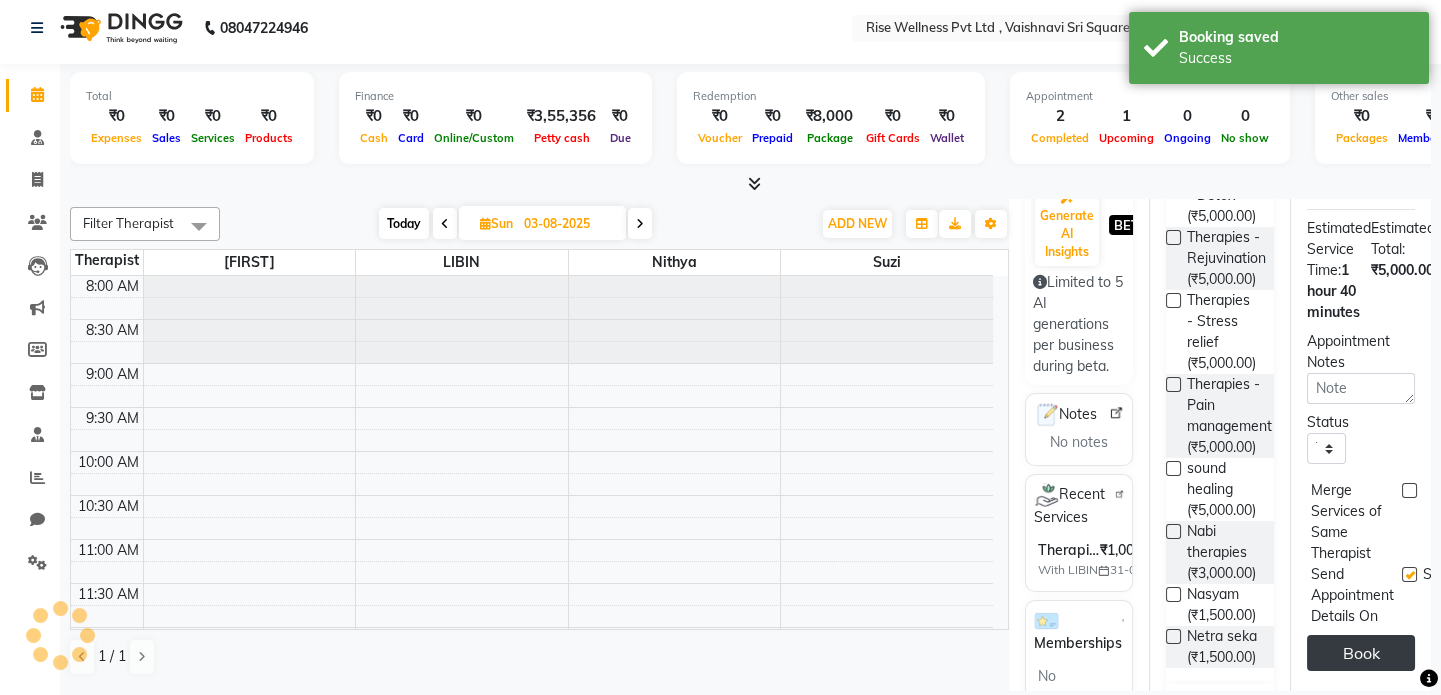 scroll, scrollTop: 0, scrollLeft: 0, axis: both 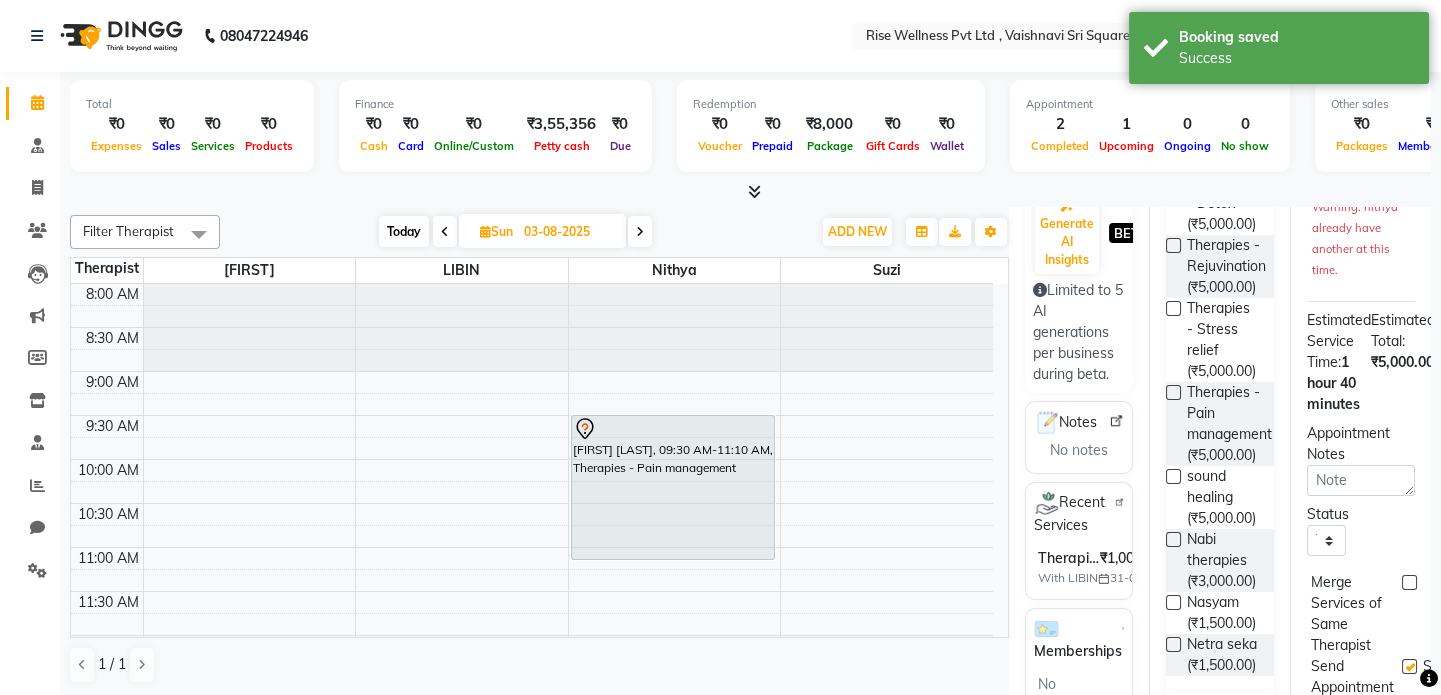click on "[FIRST] [LAST], 04:00 PM-05:40 PM, Therapies - Pain management             [FIRST] [LAST], 09:30 AM-11:10 AM, Therapies - Pain management" at bounding box center [532, 855] 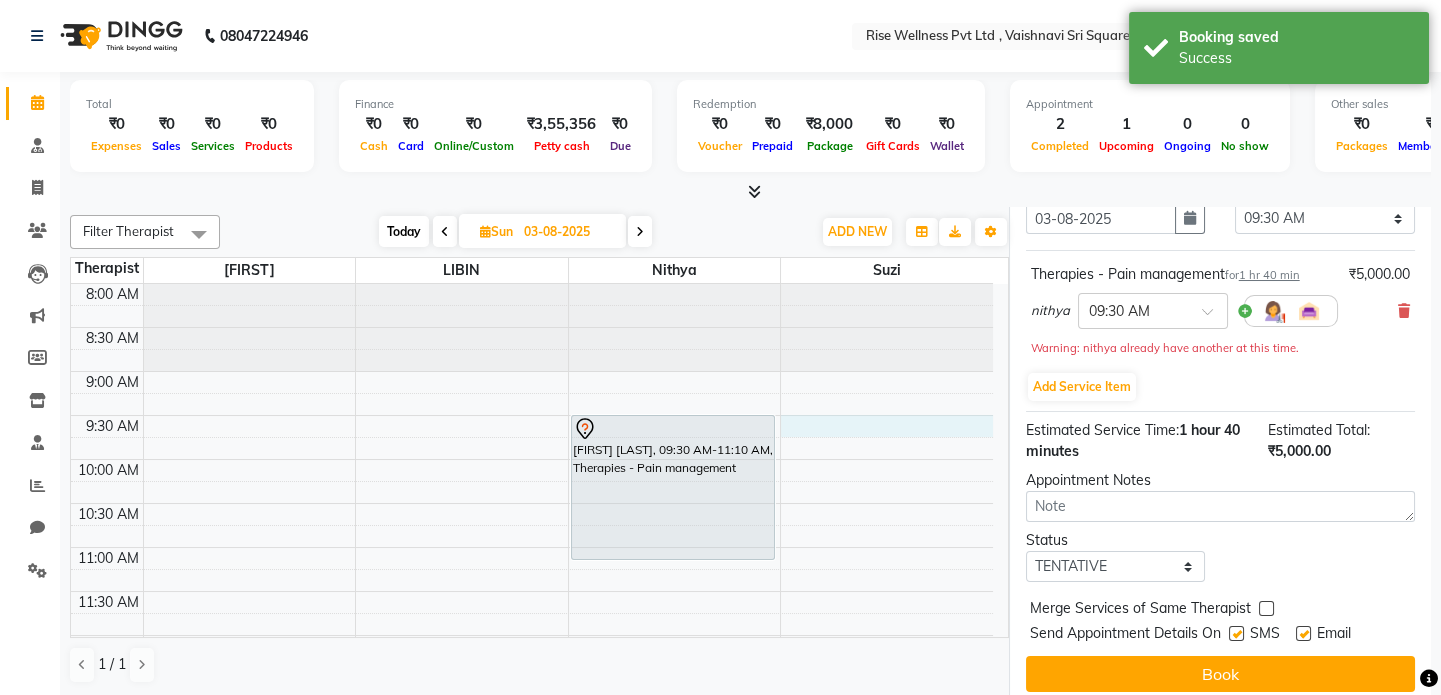 scroll, scrollTop: 8, scrollLeft: 0, axis: vertical 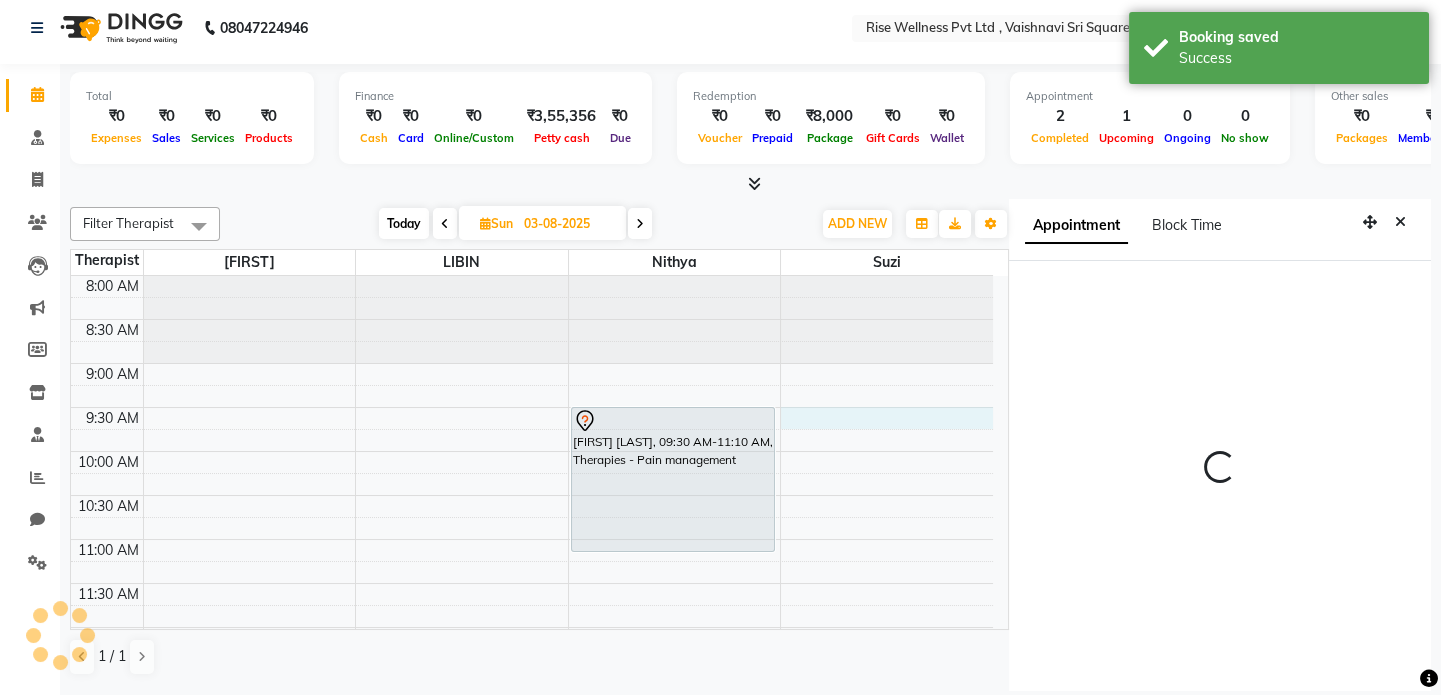 select on "71442" 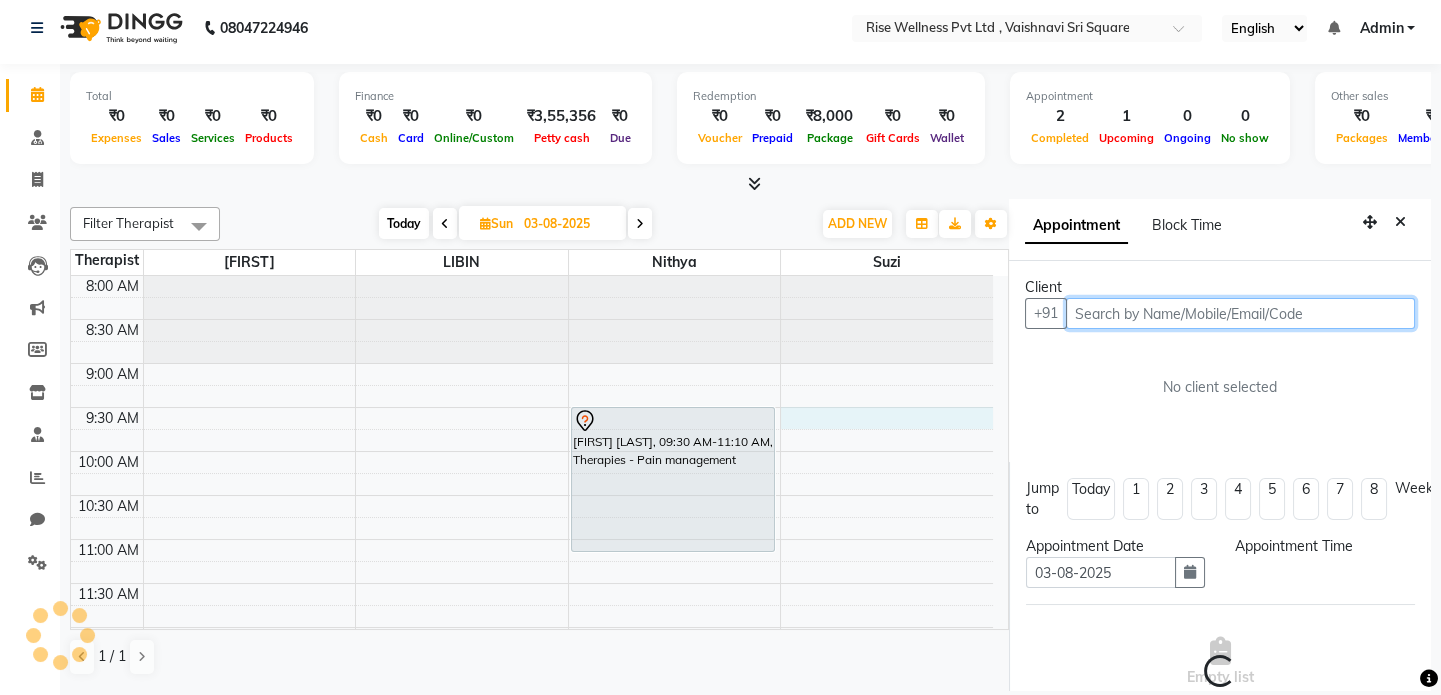 select on "570" 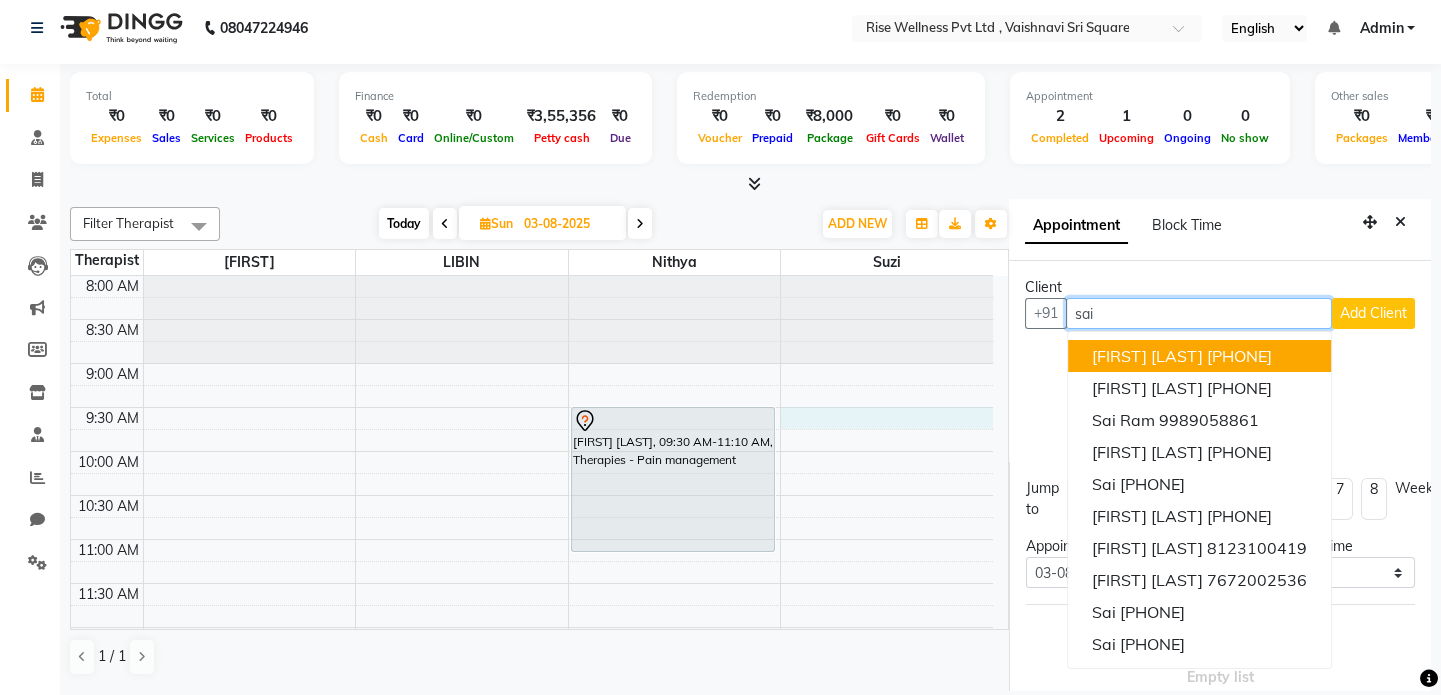 click on "[PHONE]" at bounding box center [1239, 356] 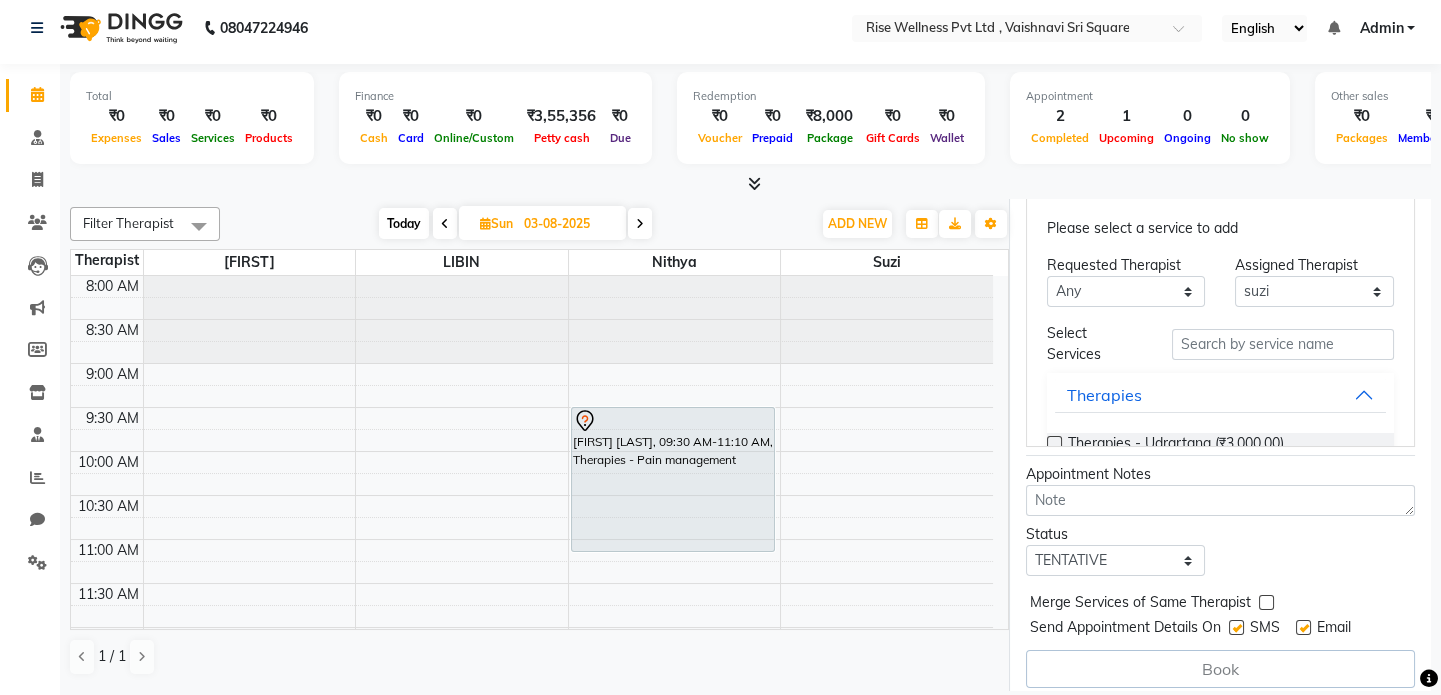 scroll, scrollTop: 573, scrollLeft: 0, axis: vertical 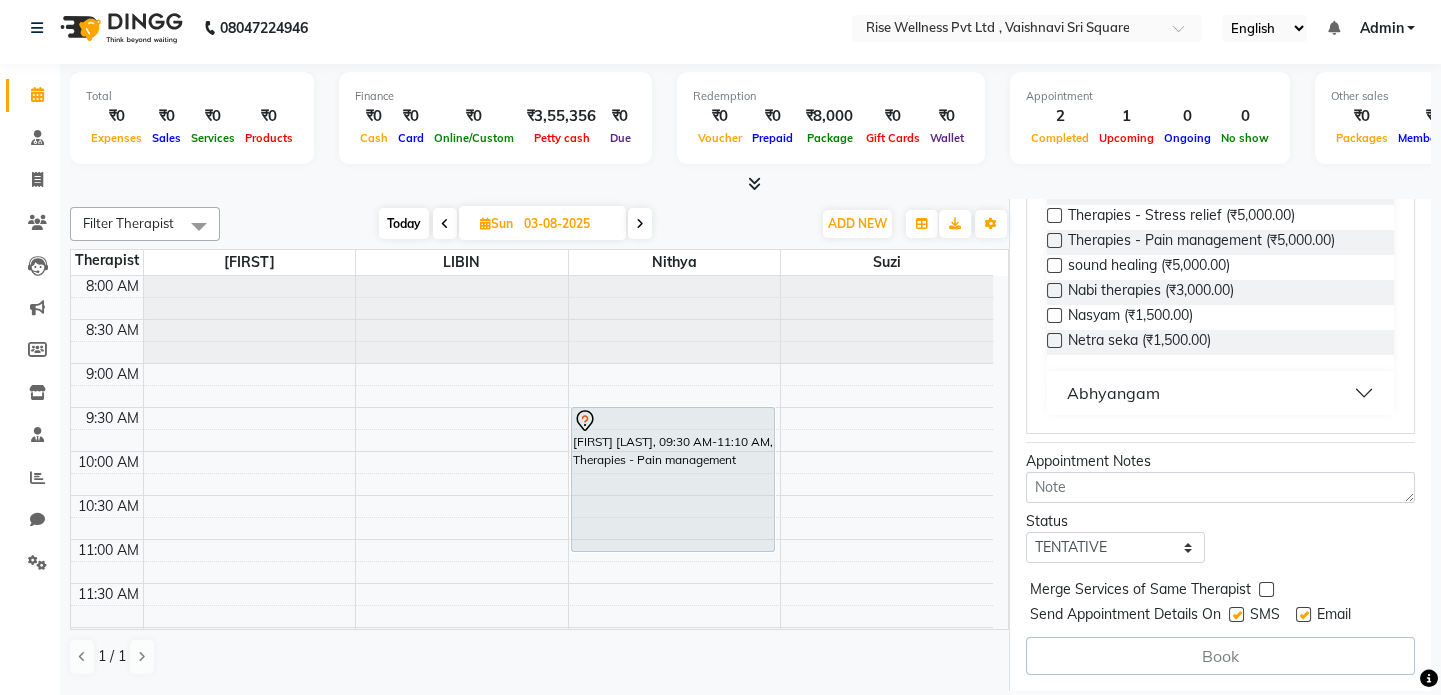 type on "[PHONE]" 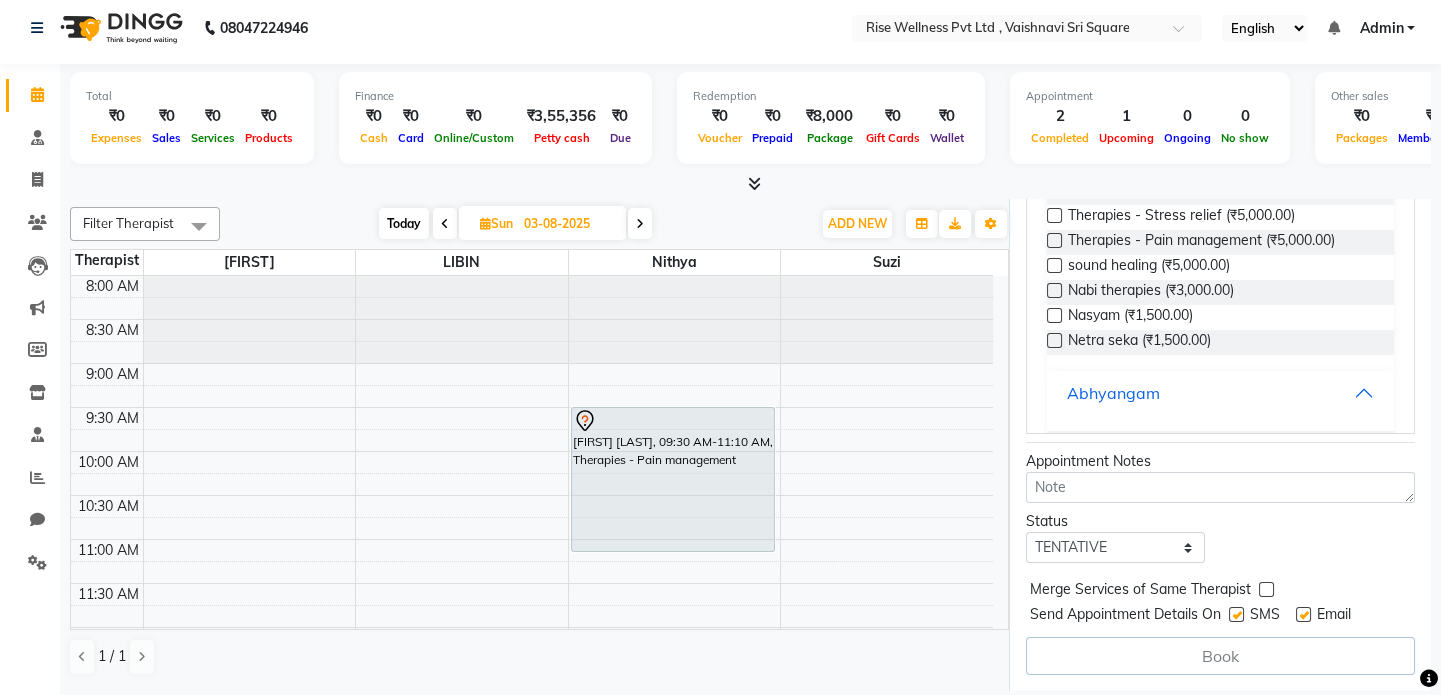 scroll, scrollTop: 381, scrollLeft: 0, axis: vertical 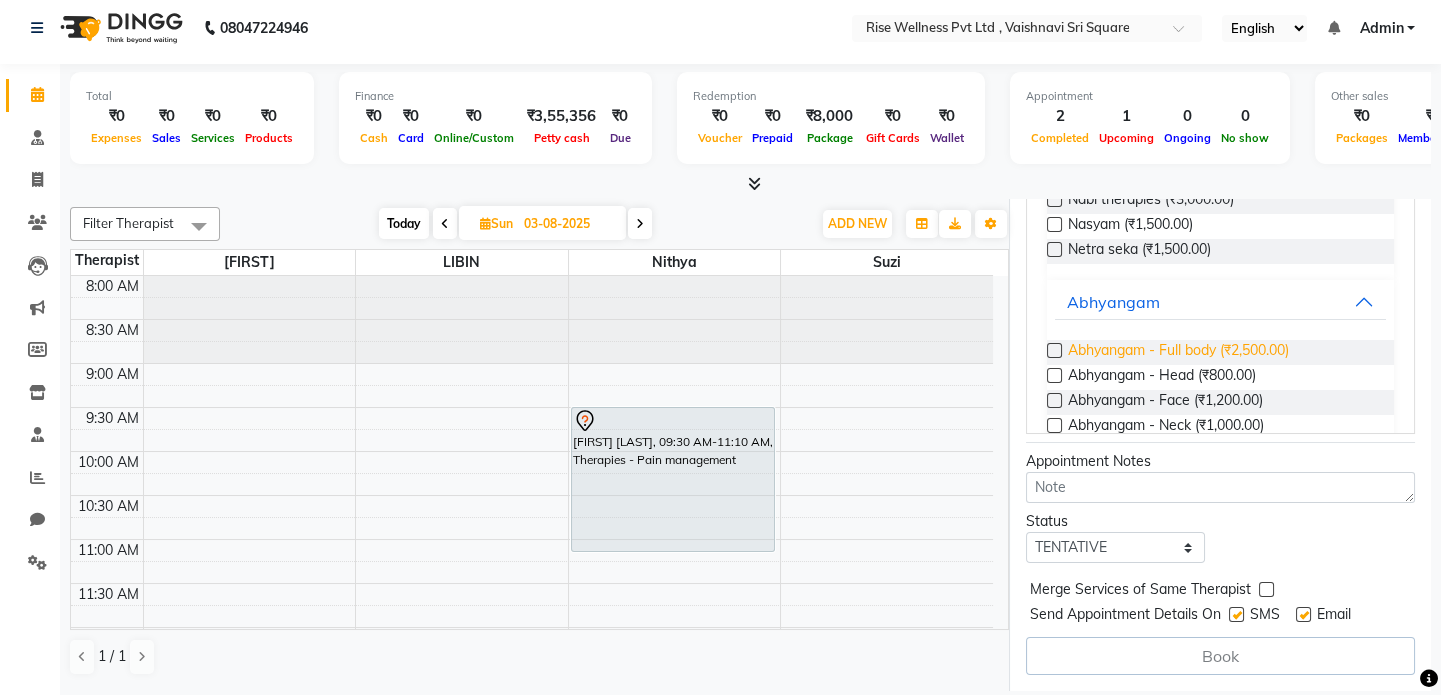click on "Abhyangam - Full body (₹2,500.00)" at bounding box center (1178, 352) 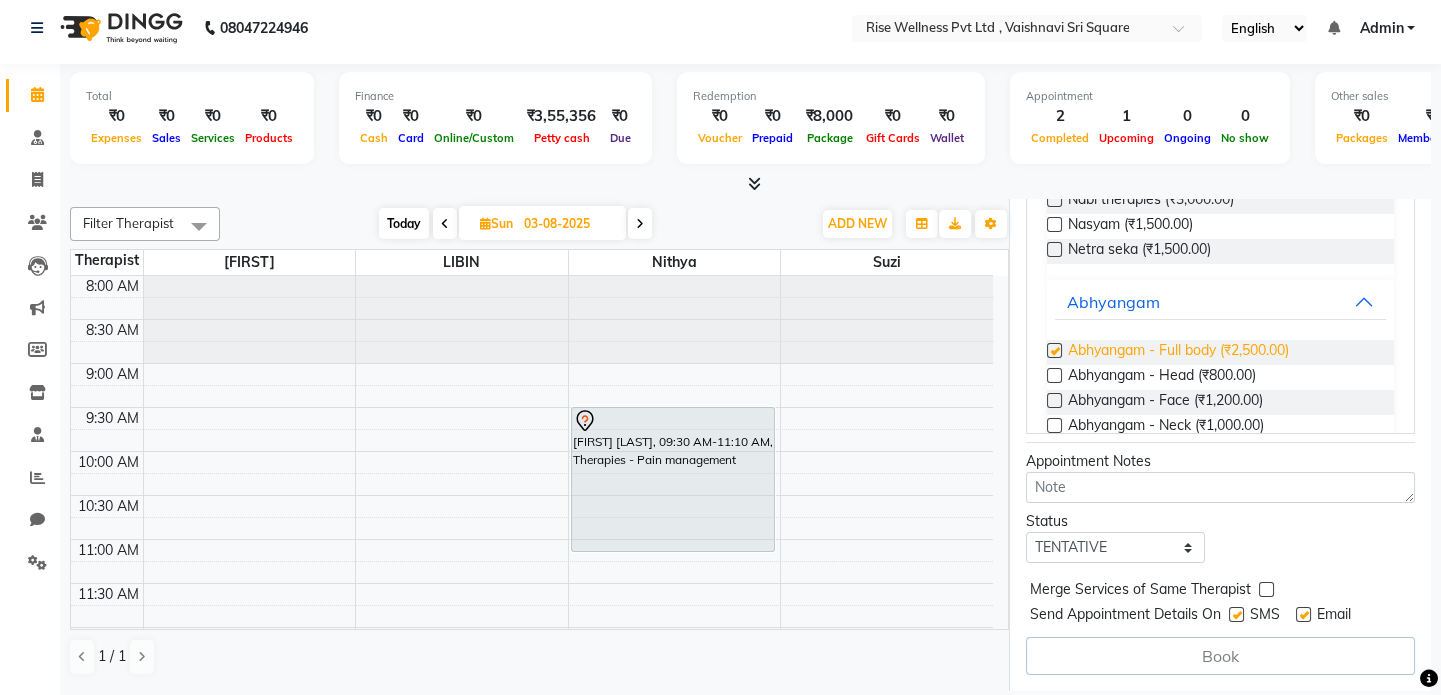 scroll, scrollTop: 375, scrollLeft: 0, axis: vertical 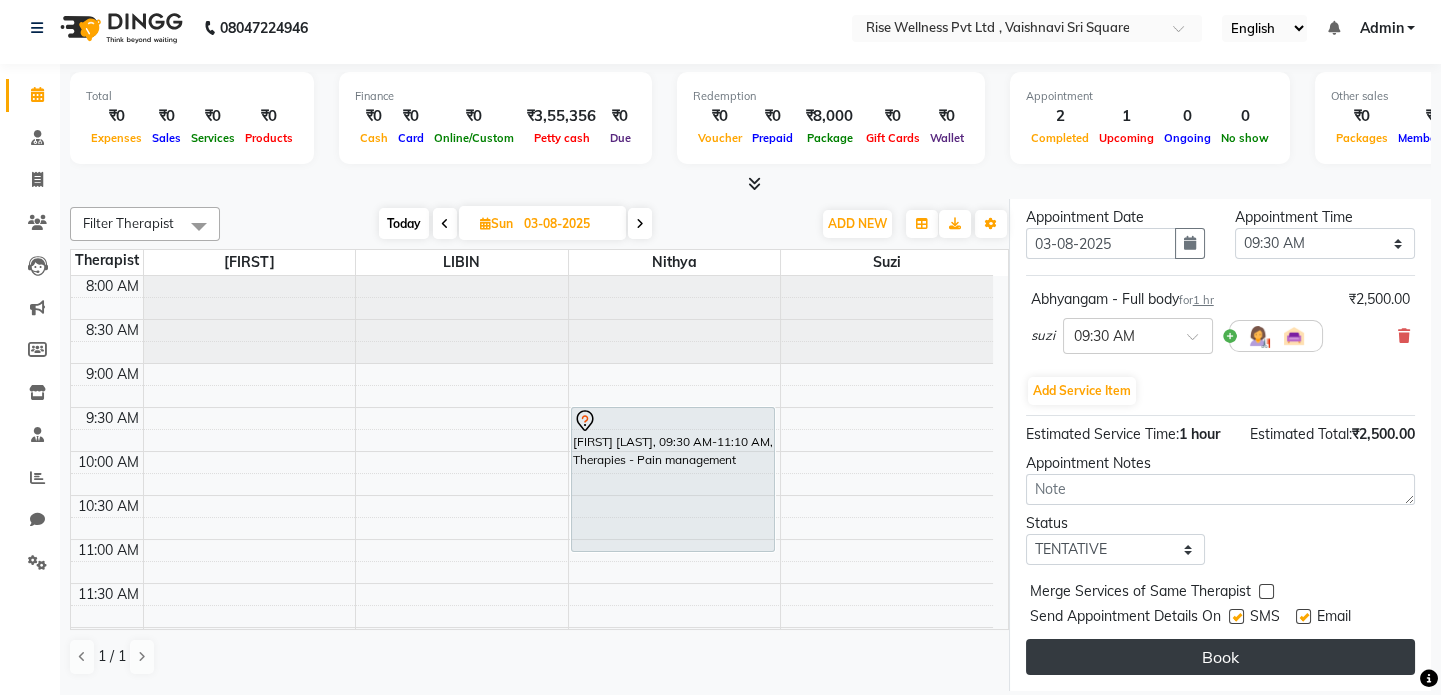 click on "Book" at bounding box center [1220, 657] 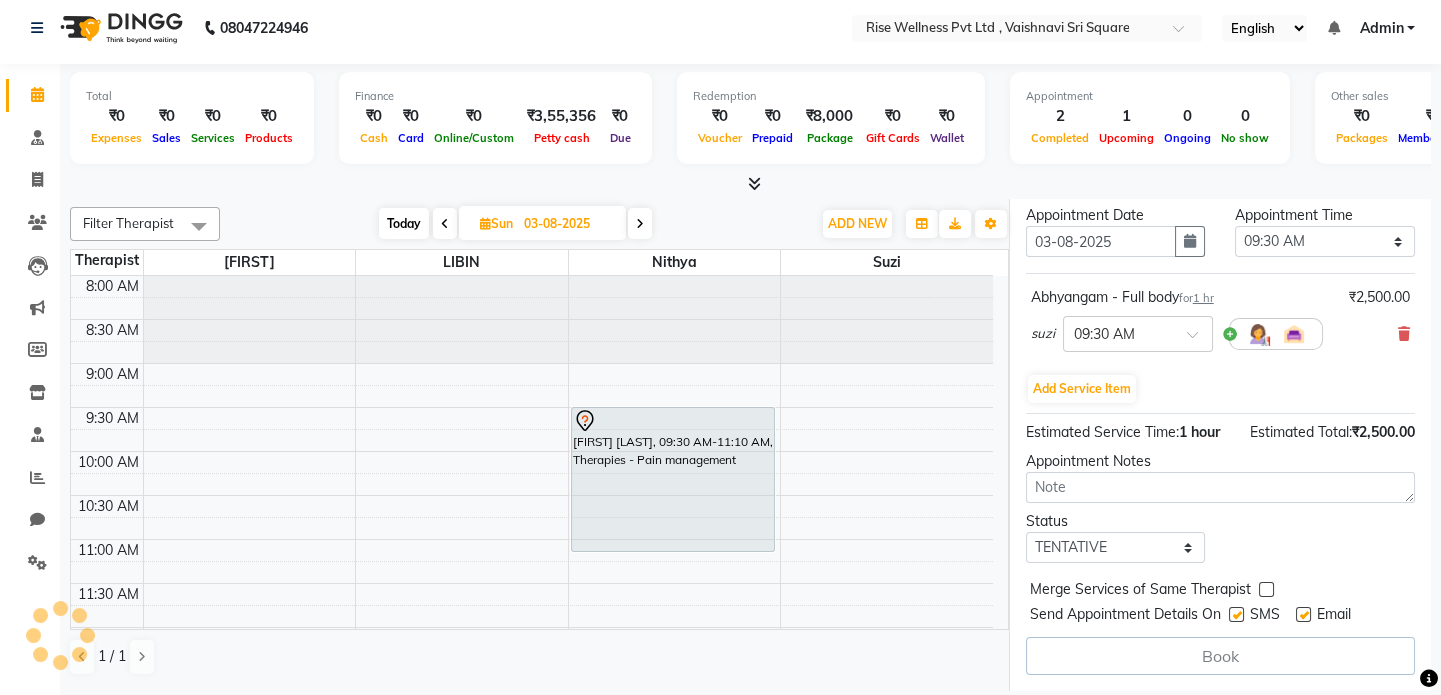 select on "71442" 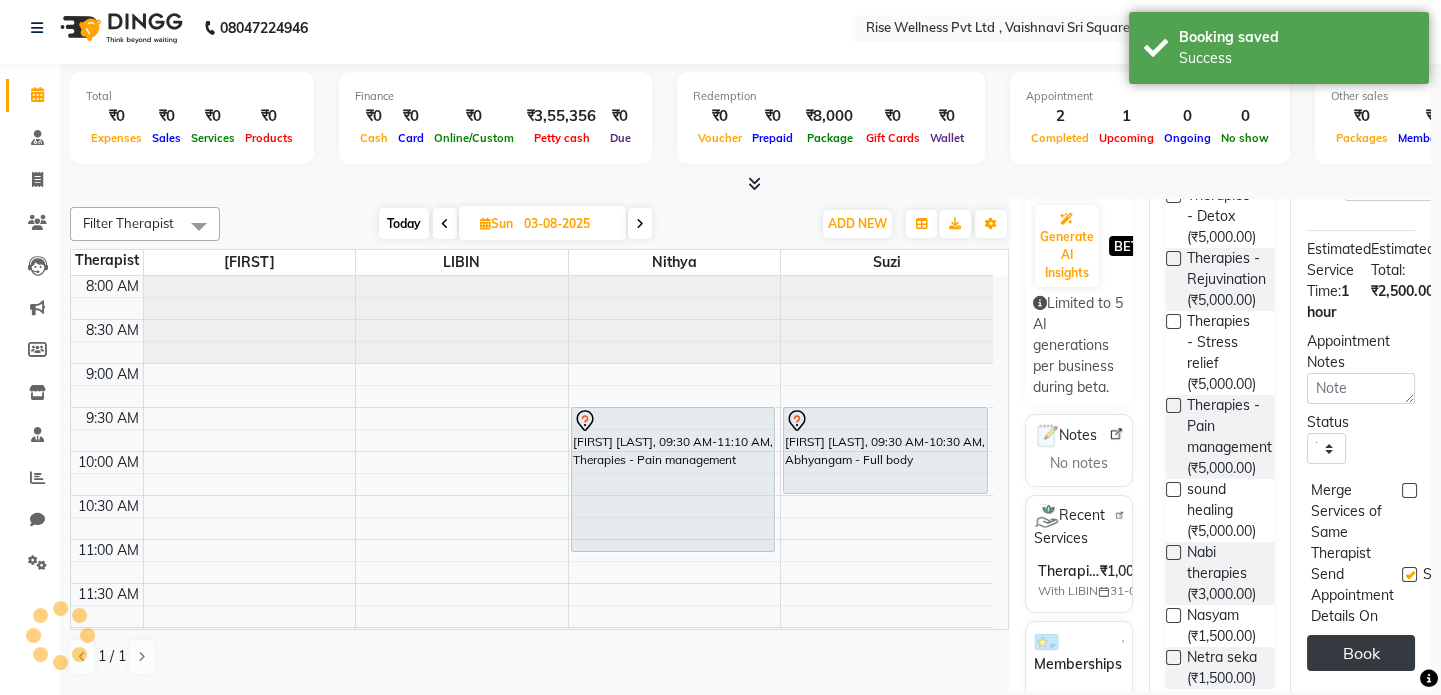 scroll, scrollTop: 0, scrollLeft: 0, axis: both 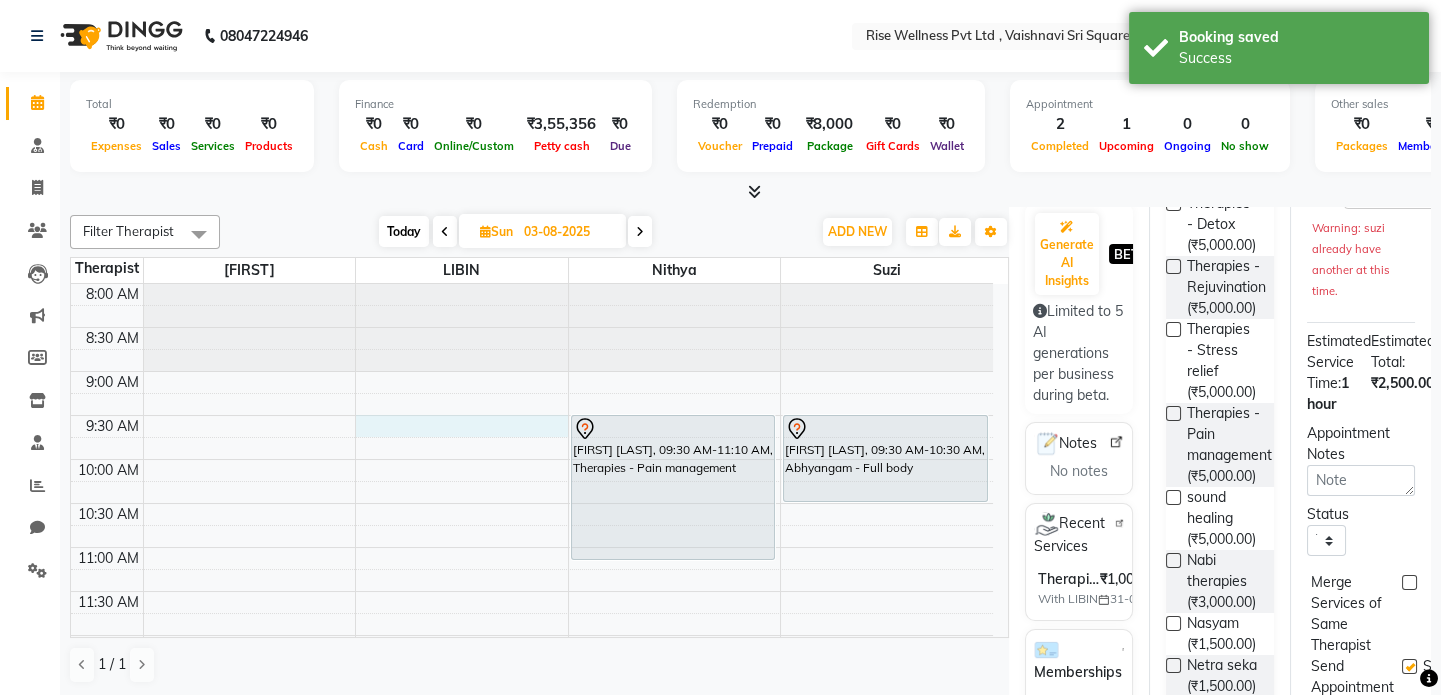 click on "[FIRST] [LAST], 04:00 PM-05:40 PM, Therapies - Pain management             [FIRST] [LAST], 09:30 AM-11:10 AM, Therapies - Pain management             [FIRST] [LAST], 09:30 AM-10:30 AM, Abhyangam - Full body" at bounding box center (532, 855) 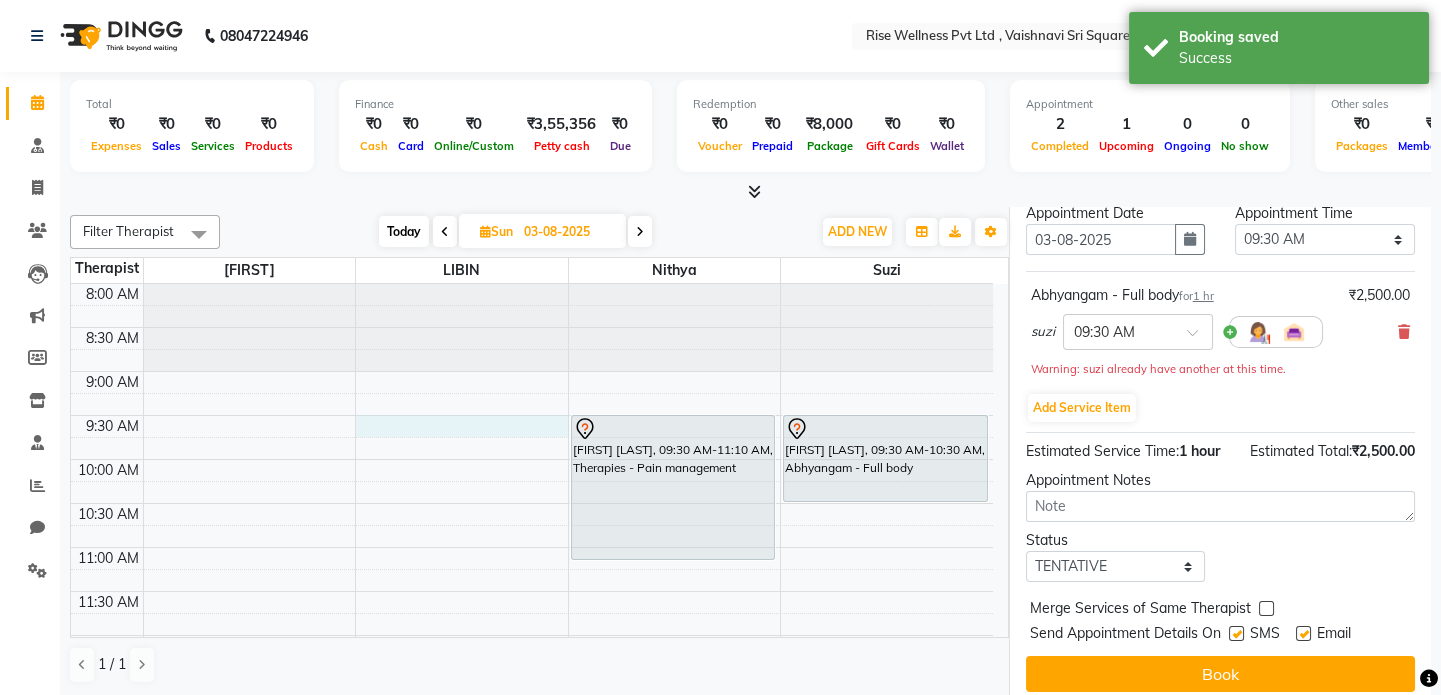 scroll, scrollTop: 8, scrollLeft: 0, axis: vertical 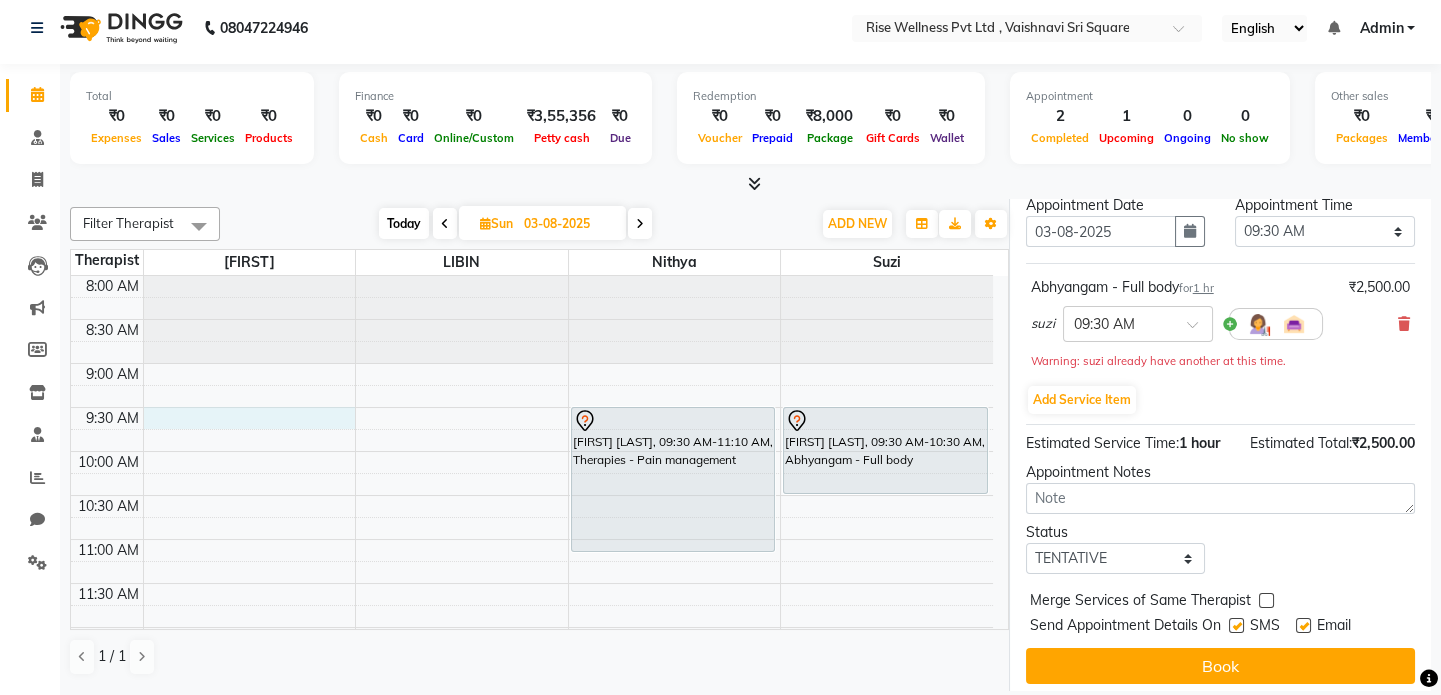 click on "[FIRST] [LAST], 04:00 PM-05:40 PM, Therapies - Pain management             [FIRST] [LAST], 09:30 AM-11:10 AM, Therapies - Pain management             [FIRST] [LAST], 09:30 AM-10:30 AM, Abhyangam - Full body" at bounding box center (532, 847) 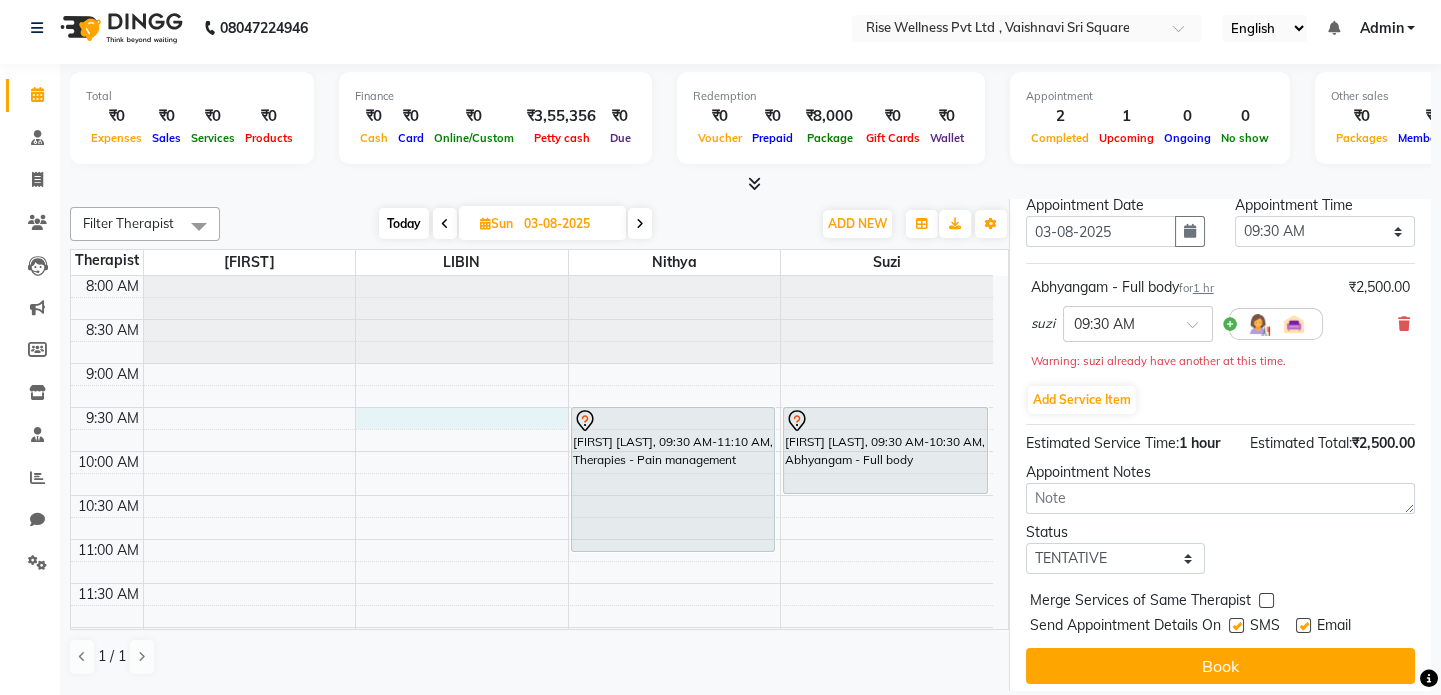 click on "[FIRST] [LAST], 04:00 PM-05:40 PM, Therapies - Pain management             [FIRST] [LAST], 09:30 AM-11:10 AM, Therapies - Pain management             [FIRST] [LAST], 09:30 AM-10:30 AM, Abhyangam - Full body" at bounding box center [532, 847] 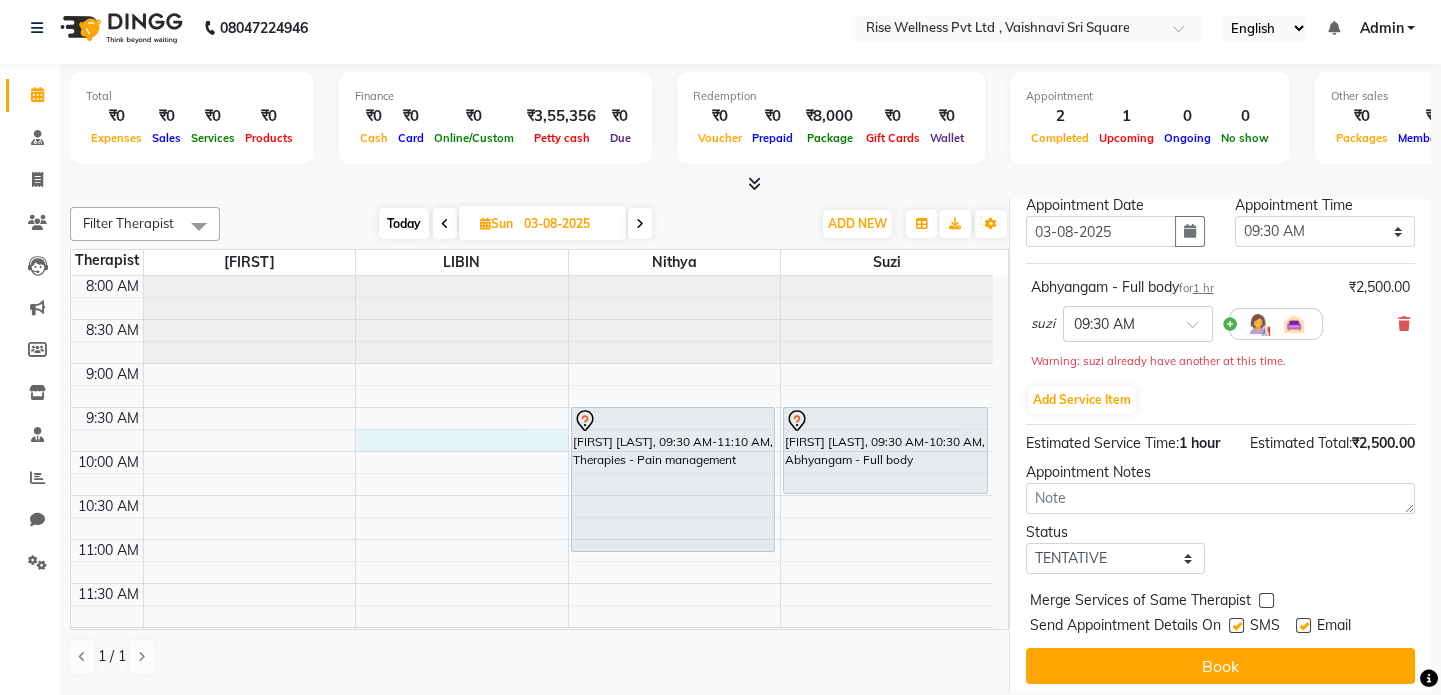 click on "[FIRST] [LAST], 04:00 PM-05:40 PM, Therapies - Pain management             [FIRST] [LAST], 09:30 AM-11:10 AM, Therapies - Pain management             [FIRST] [LAST], 09:30 AM-10:30 AM, Abhyangam - Full body" at bounding box center (532, 847) 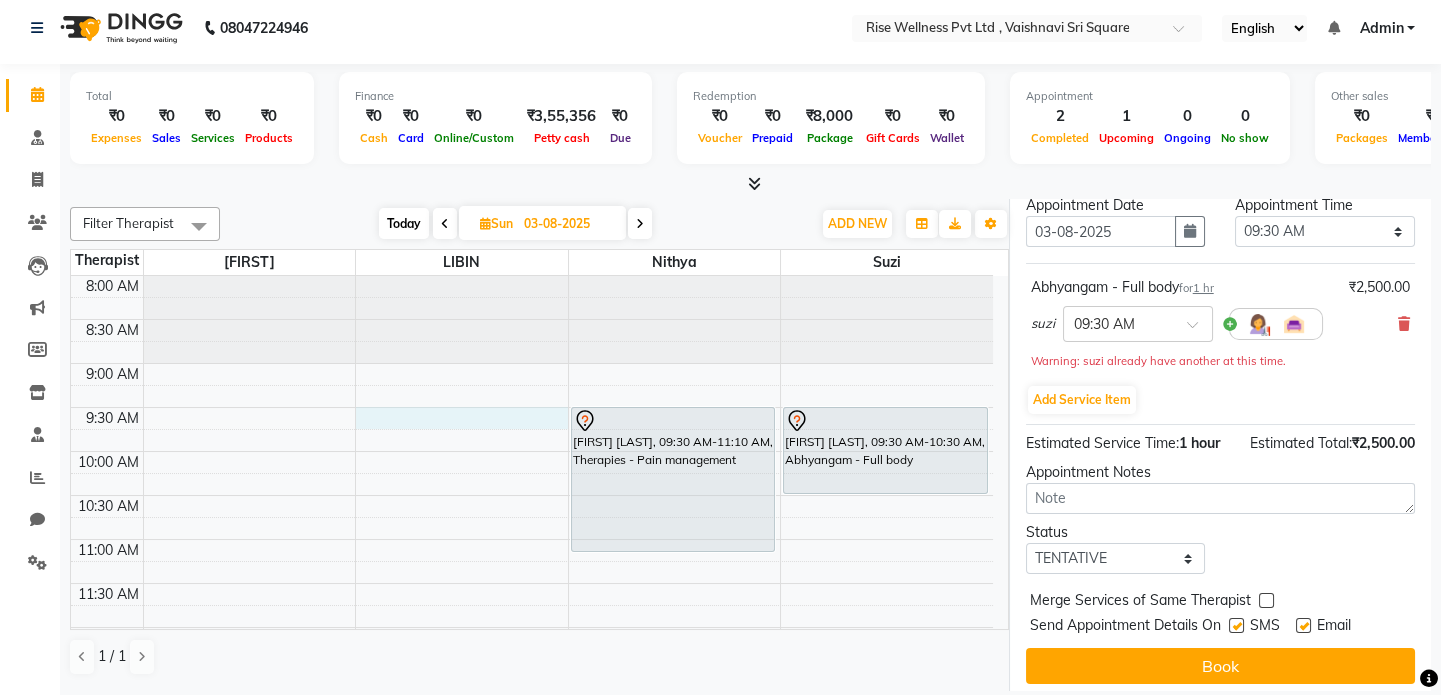 click on "[FIRST] [LAST], 04:00 PM-05:40 PM, Therapies - Pain management             [FIRST] [LAST], 09:30 AM-11:10 AM, Therapies - Pain management             [FIRST] [LAST], 09:30 AM-10:30 AM, Abhyangam - Full body" at bounding box center (532, 847) 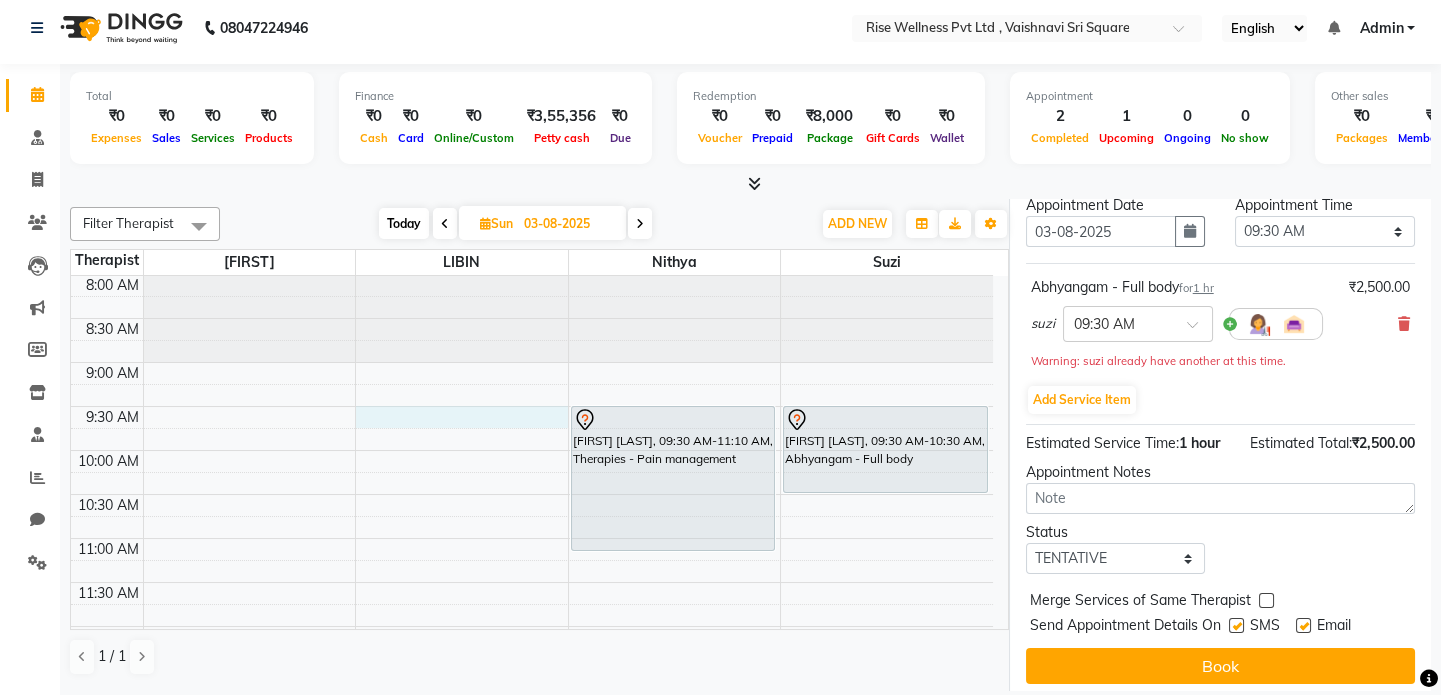scroll, scrollTop: 0, scrollLeft: 0, axis: both 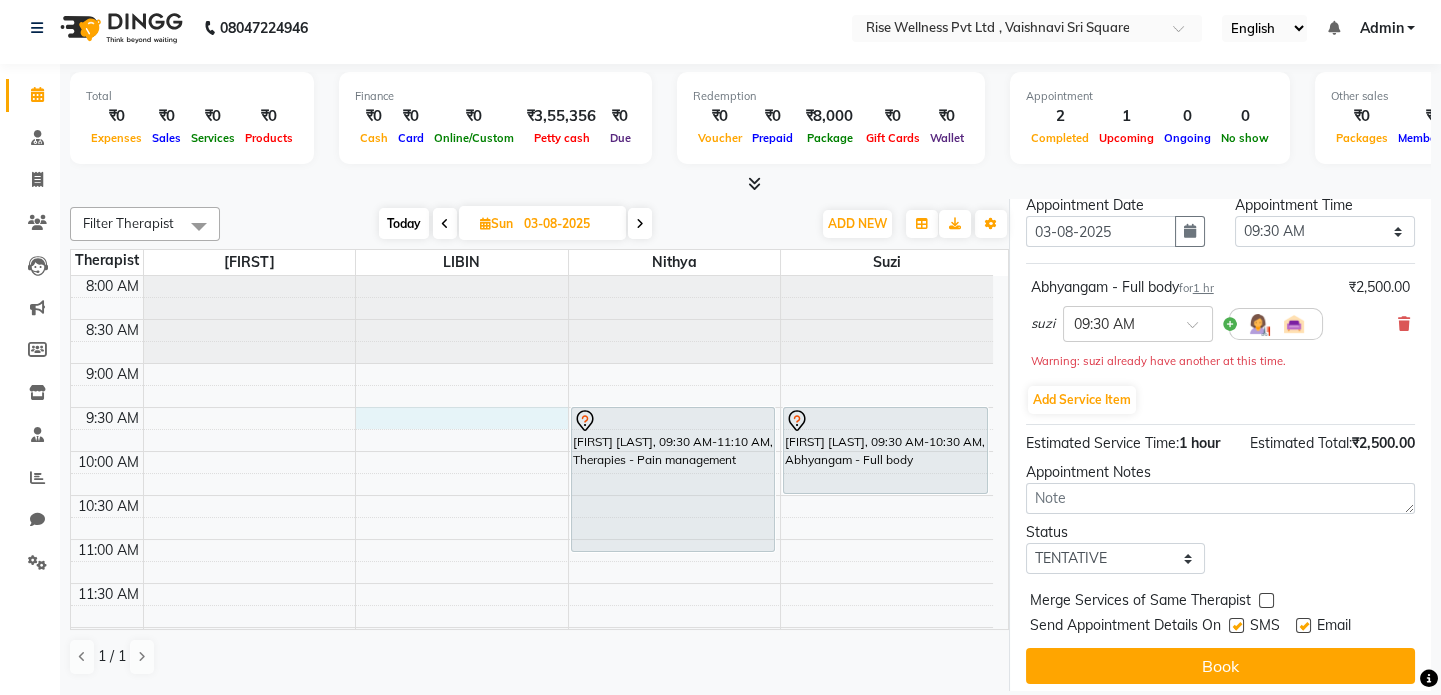 click on "☀ RISE WELLNESS PVT LTD , VAISHNAVI SRI SQUARE" 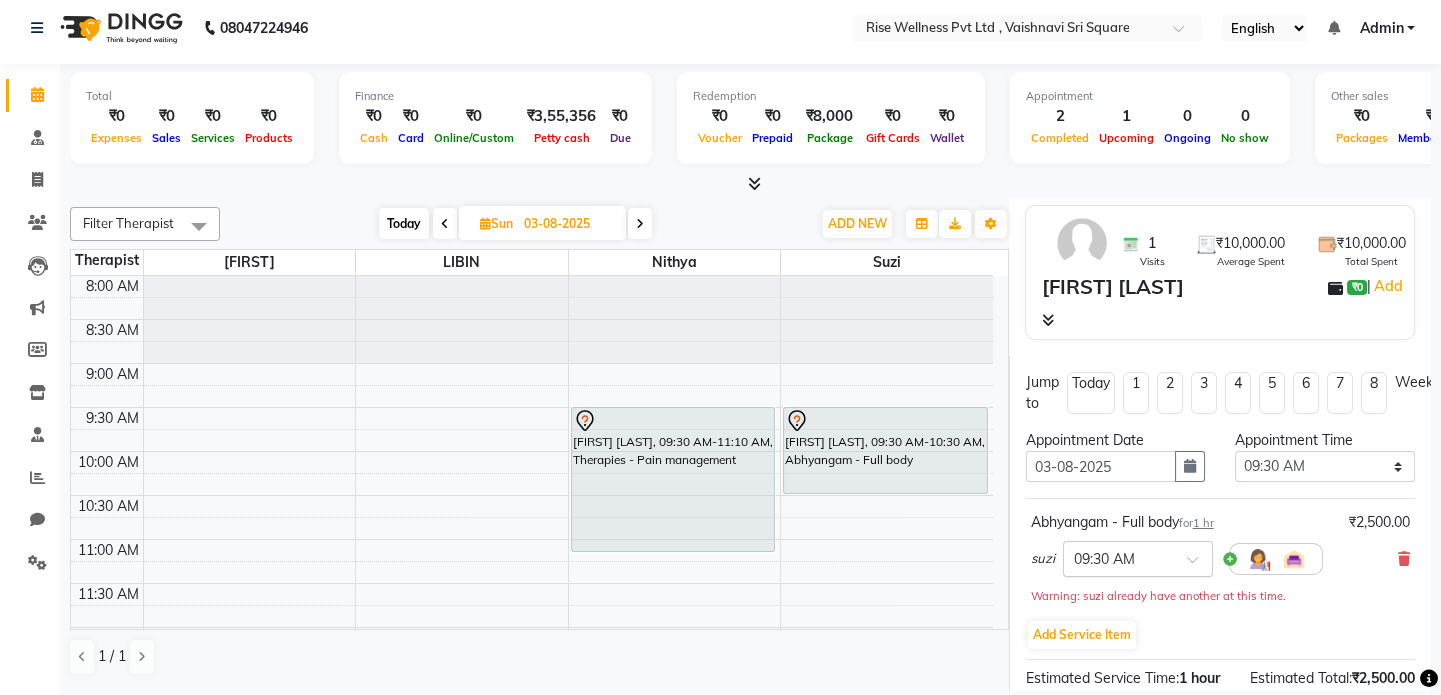 scroll, scrollTop: 181, scrollLeft: 0, axis: vertical 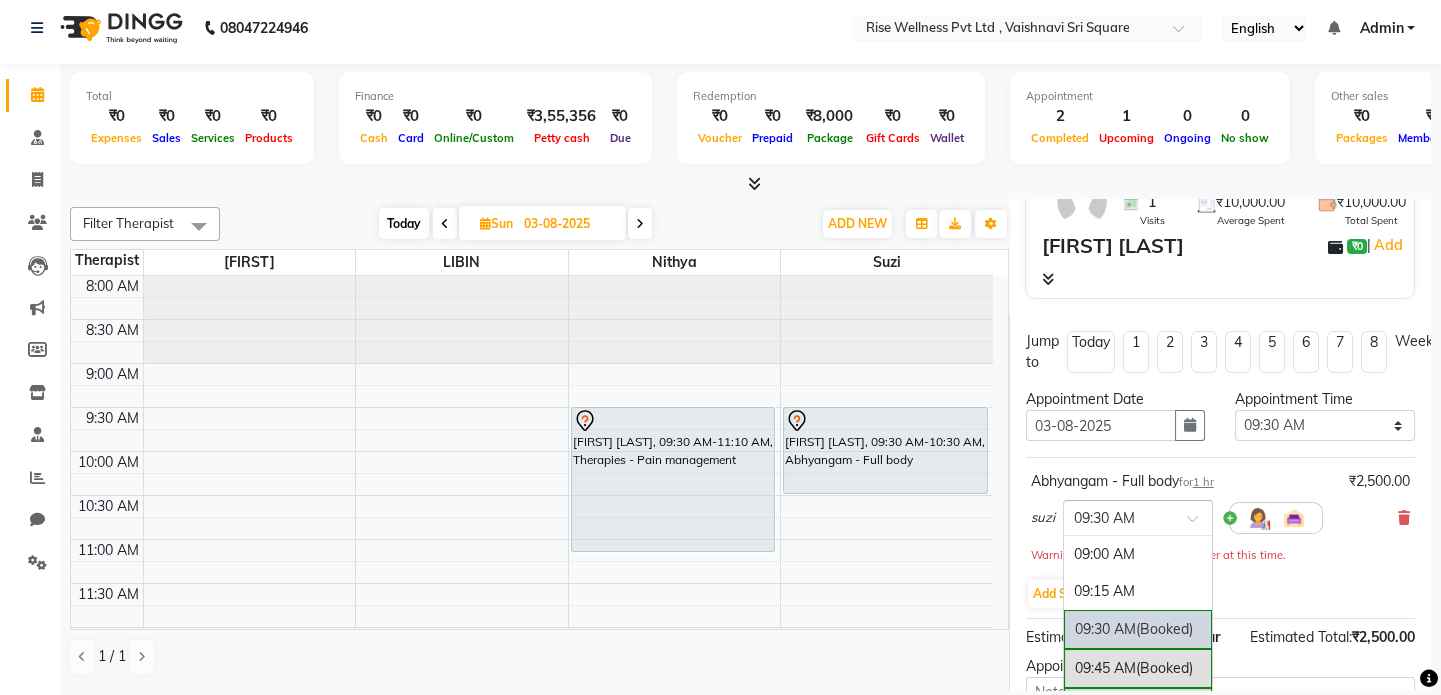 click at bounding box center [1138, 516] 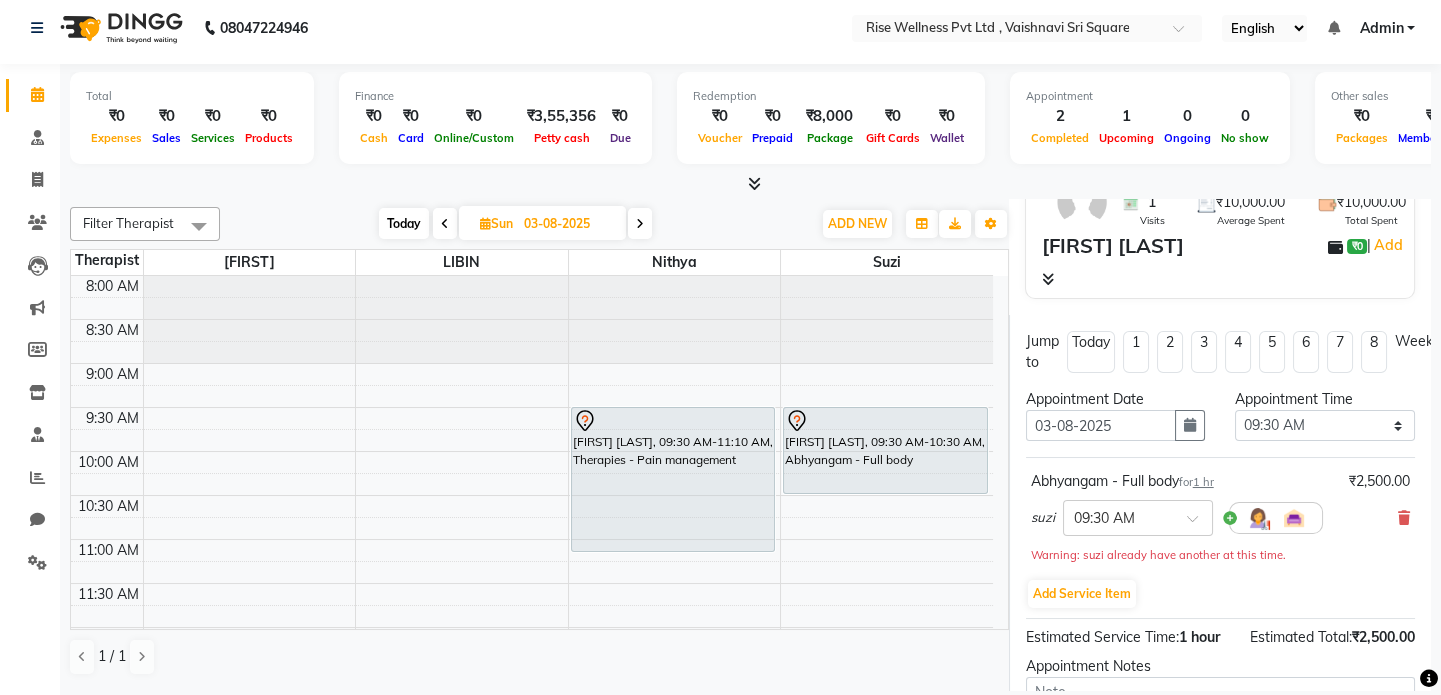 click on "suzi" at bounding box center (1043, 518) 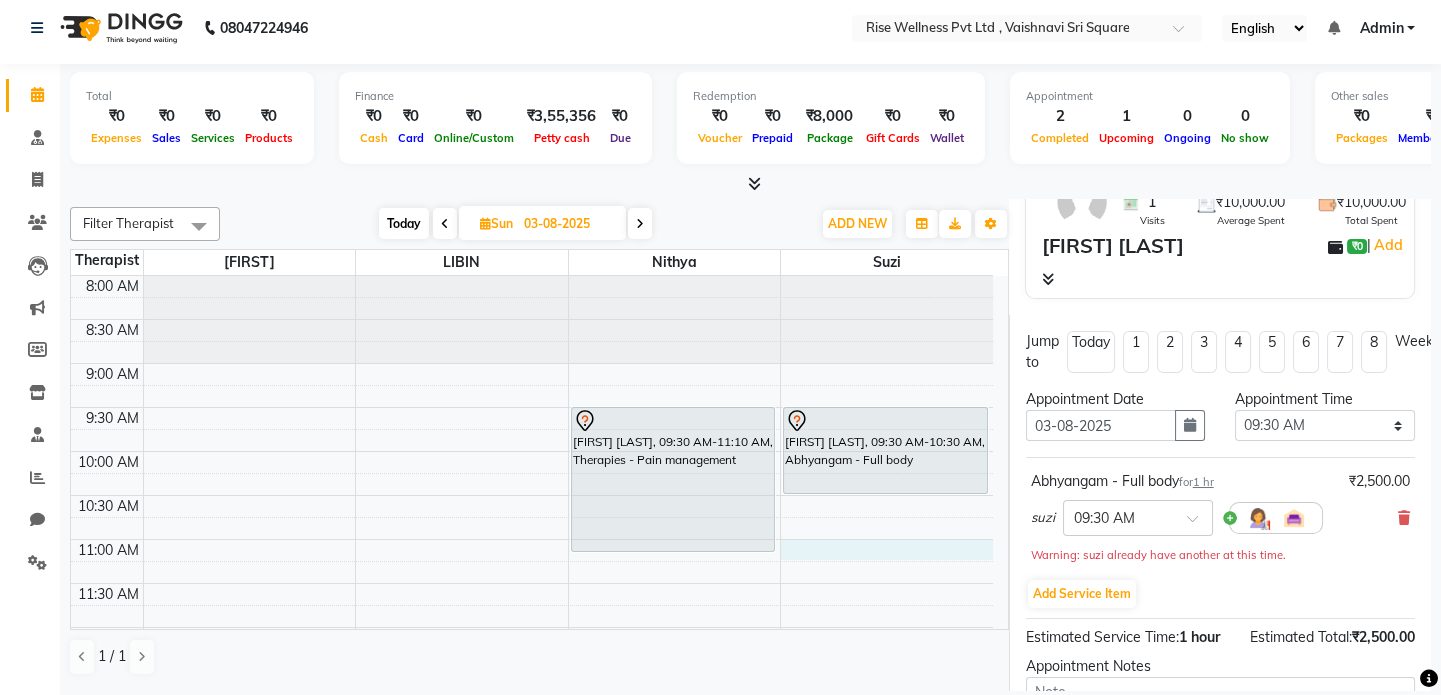 click on "[FIRST] [LAST], 04:00 PM-05:40 PM, Therapies - Pain management             [FIRST] [LAST], 09:30 AM-11:10 AM, Therapies - Pain management             [FIRST] [LAST], 09:30 AM-10:30 AM, Abhyangam - Full body" at bounding box center [532, 847] 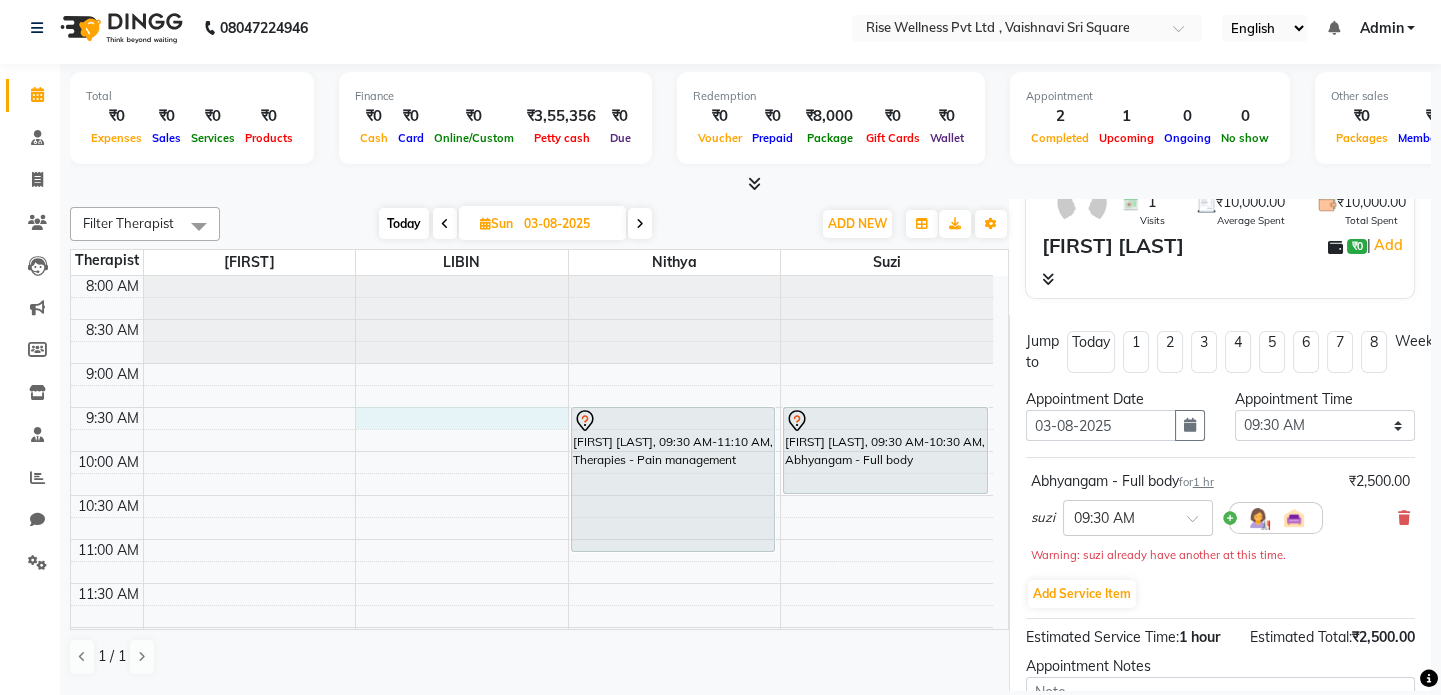 click on "[FIRST] [LAST], 04:00 PM-05:40 PM, Therapies - Pain management             [FIRST] [LAST], 09:30 AM-11:10 AM, Therapies - Pain management             [FIRST] [LAST], 09:30 AM-10:30 AM, Abhyangam - Full body" at bounding box center (532, 847) 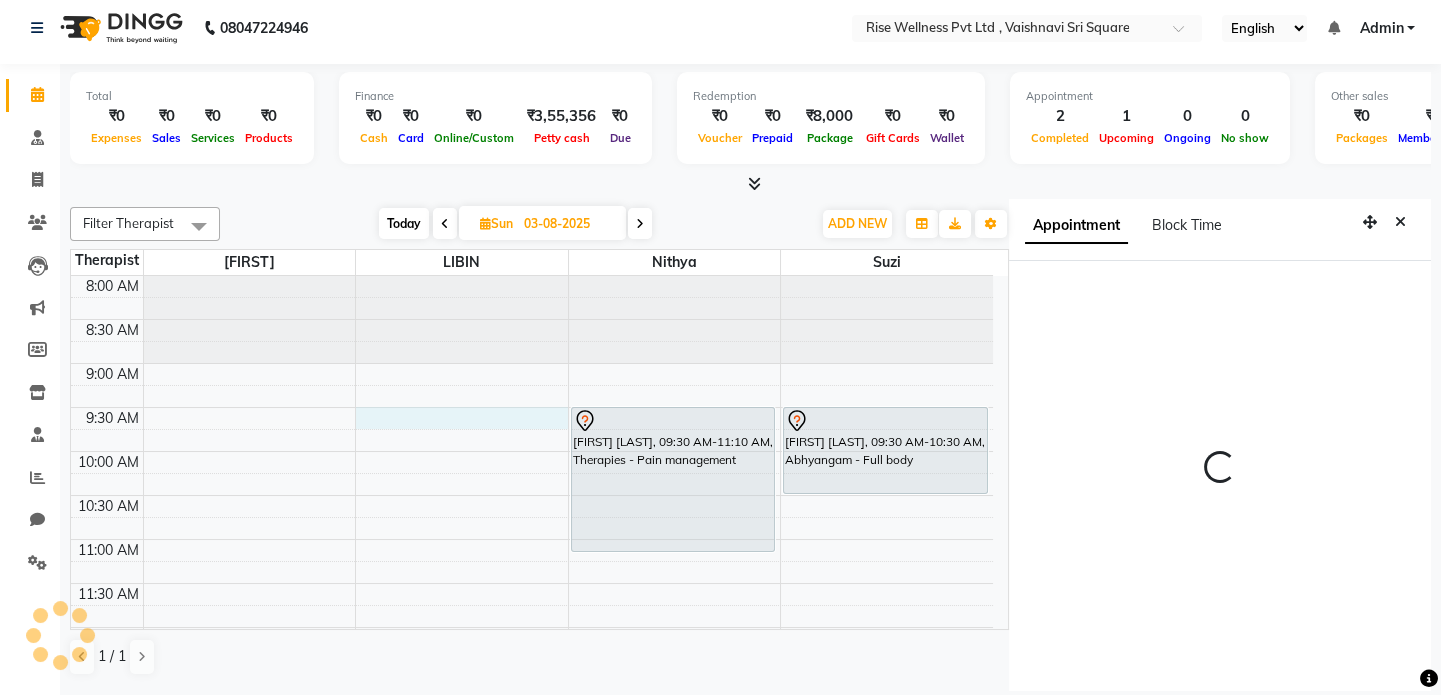 scroll, scrollTop: 0, scrollLeft: 0, axis: both 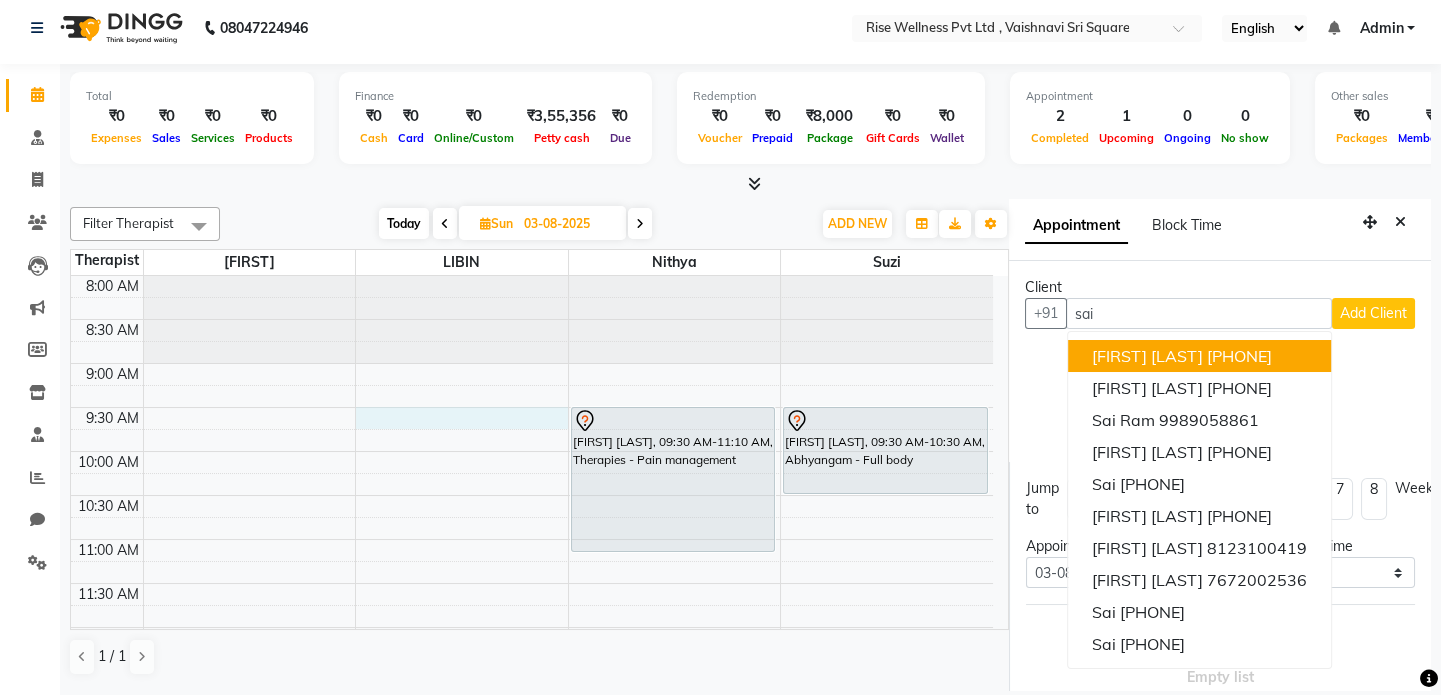 click on "[PHONE]" at bounding box center (1239, 356) 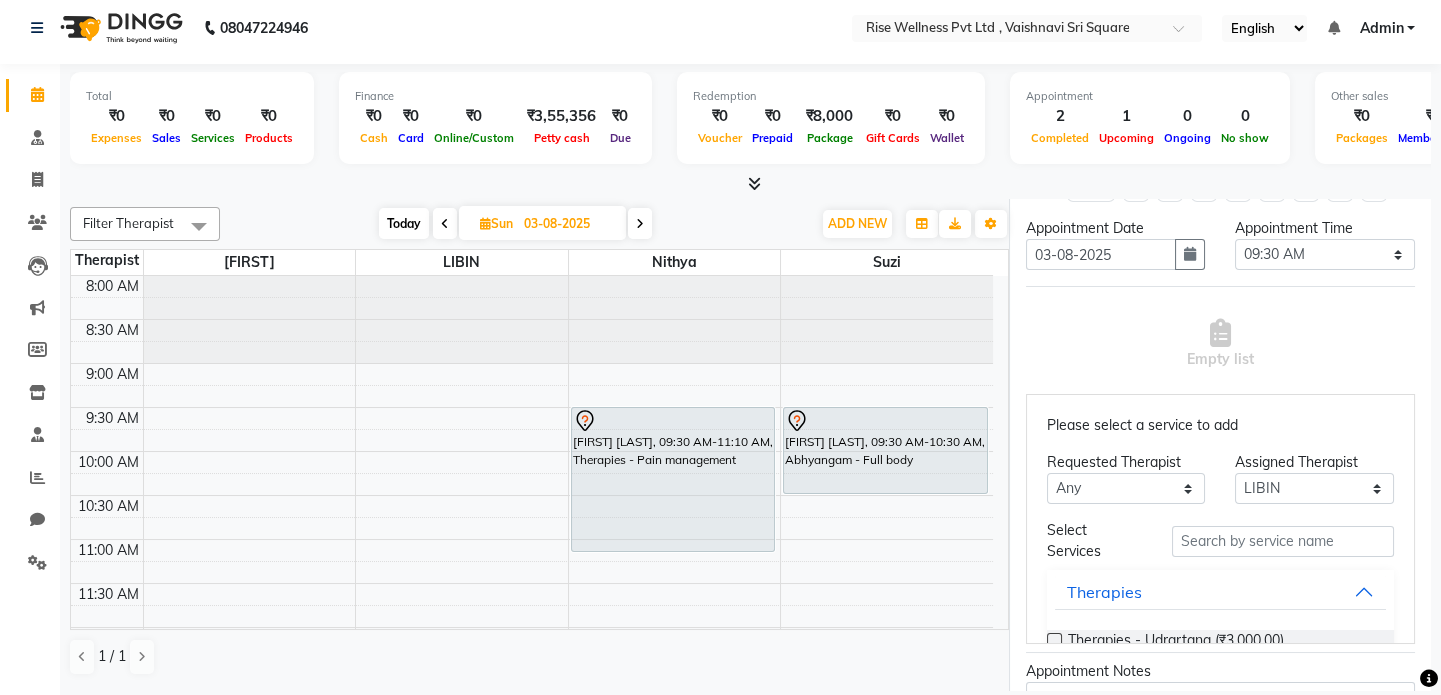 scroll, scrollTop: 363, scrollLeft: 0, axis: vertical 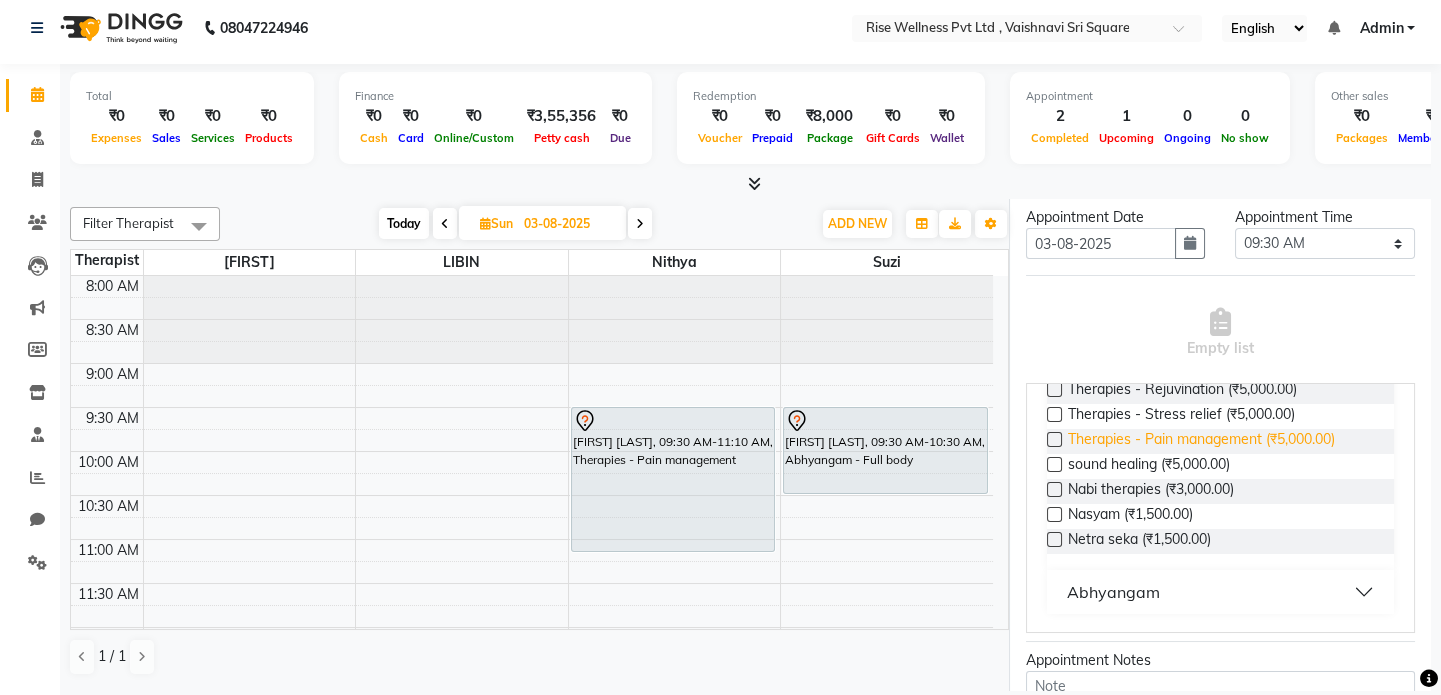 type on "[PHONE]" 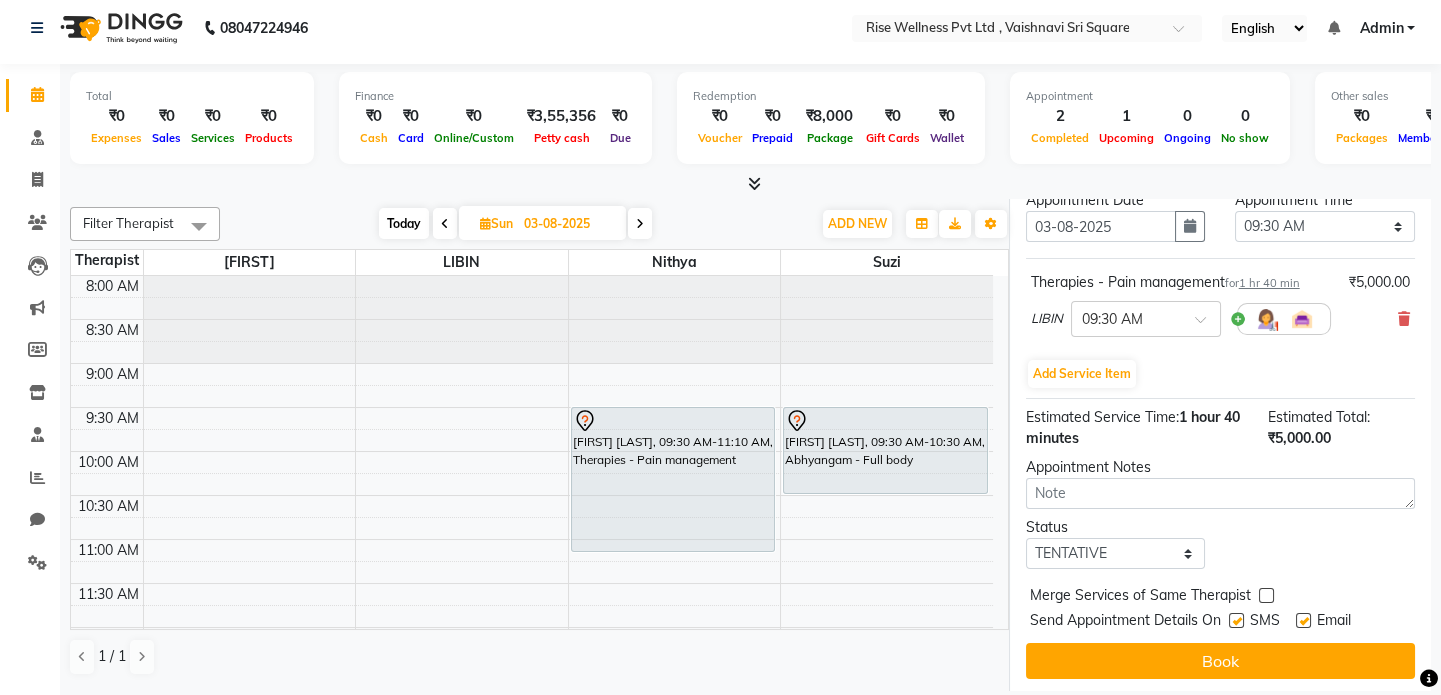 scroll, scrollTop: 396, scrollLeft: 0, axis: vertical 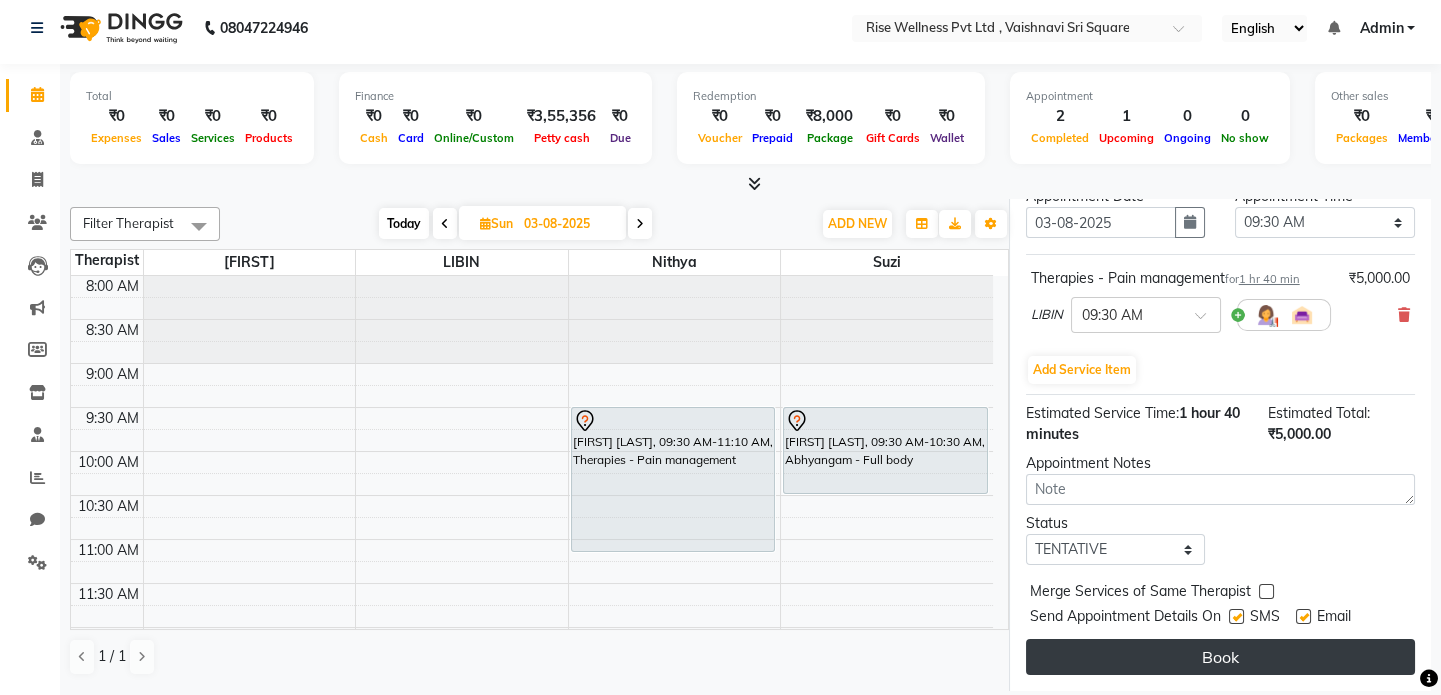 click on "Book" at bounding box center (1220, 657) 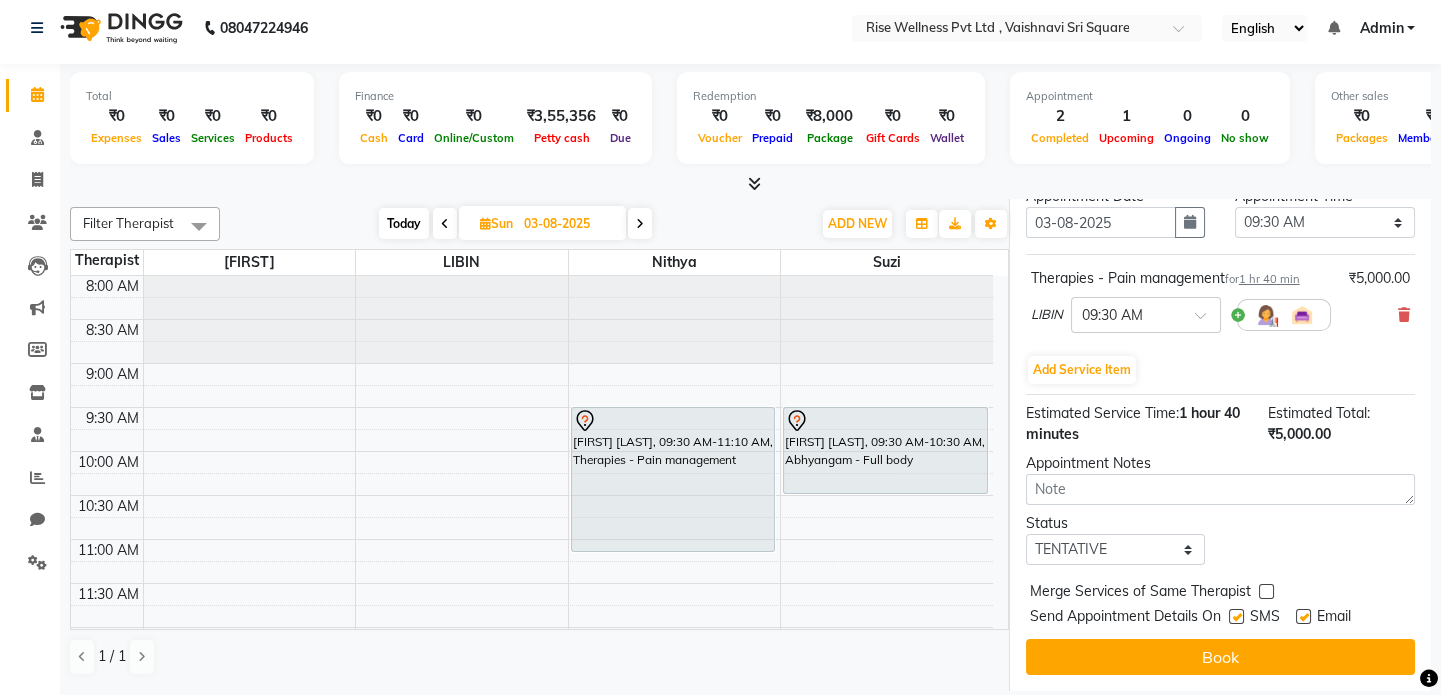 select on "69785" 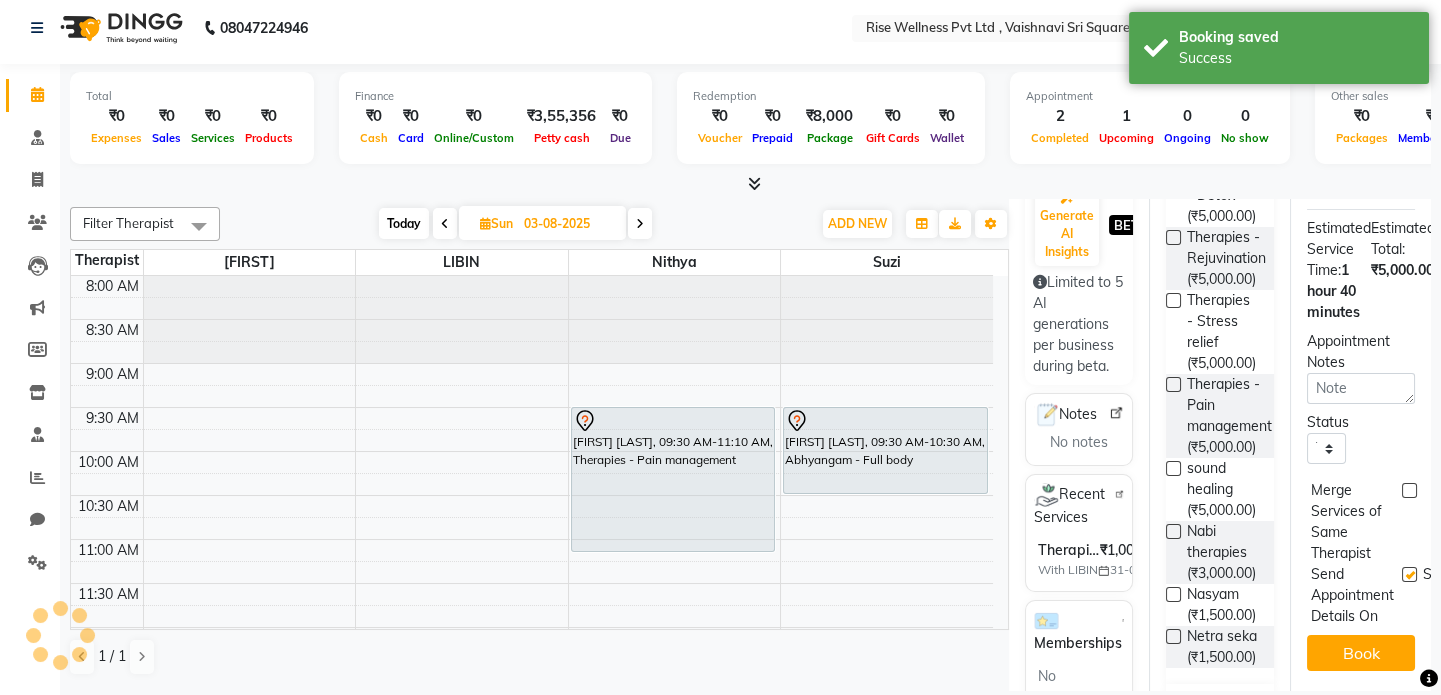 scroll, scrollTop: 0, scrollLeft: 0, axis: both 